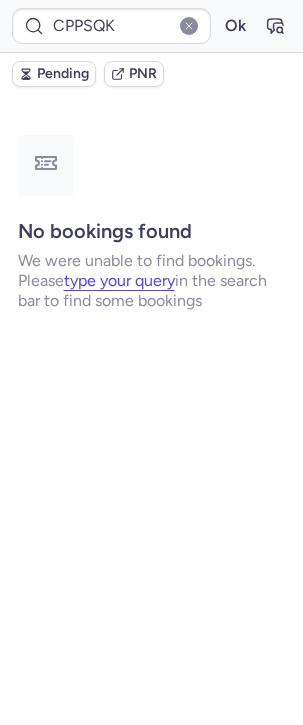 scroll, scrollTop: 0, scrollLeft: 0, axis: both 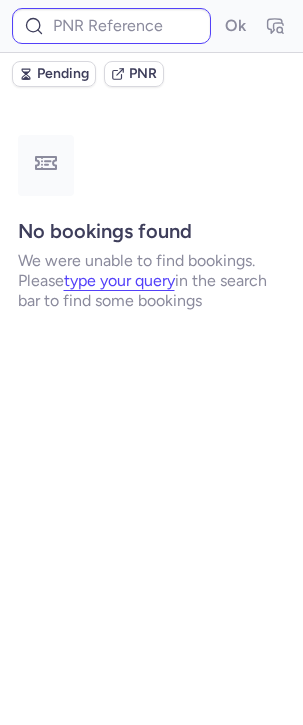 click at bounding box center (111, 26) 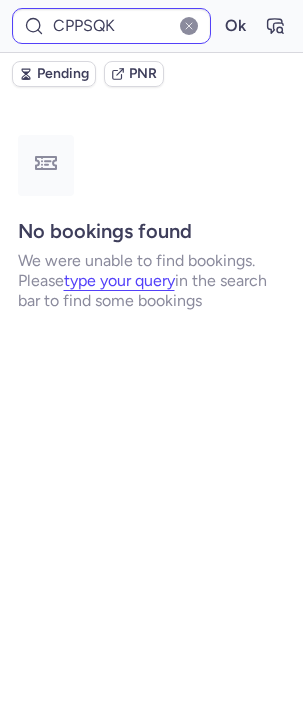 type on "CPPSQK" 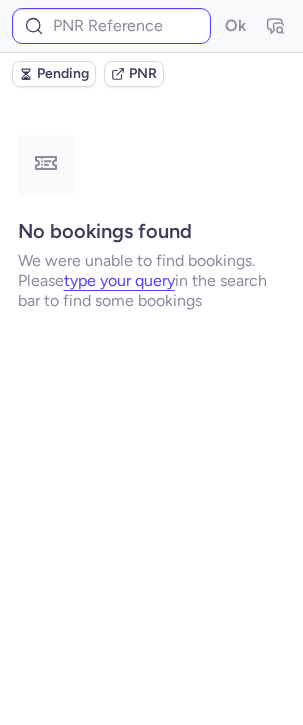 click at bounding box center (111, 26) 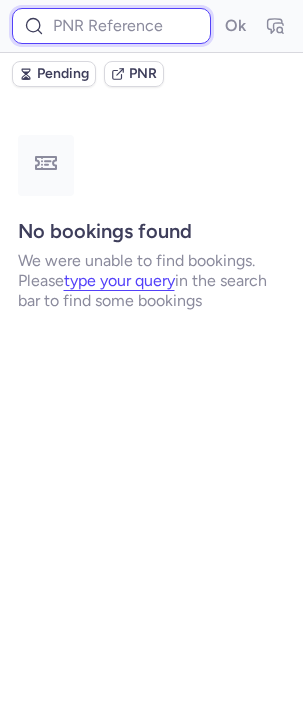 click at bounding box center (111, 26) 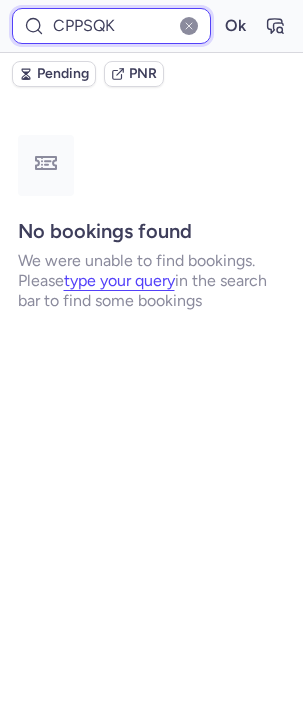 type on "CPPSQK" 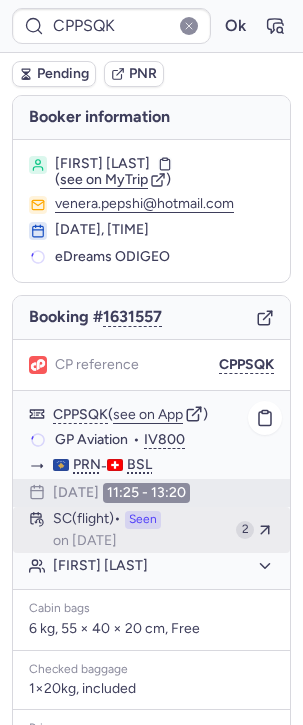 click on "Seen" at bounding box center (143, 520) 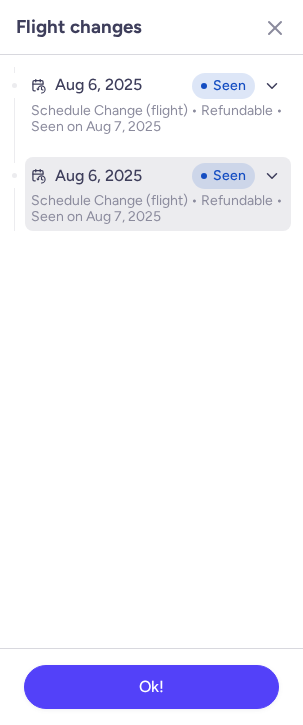 click on "Schedule Change (flight) • Refundable • Seen on Aug 7, 2025" at bounding box center [158, 209] 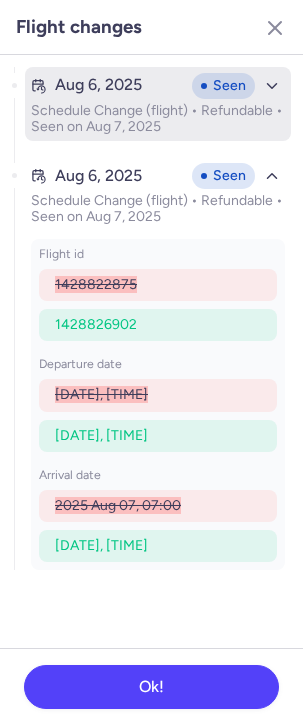 click on "[DATE], Seen Schedule Change (flight) • Refundable • Seen on [DATE]" at bounding box center (158, 104) 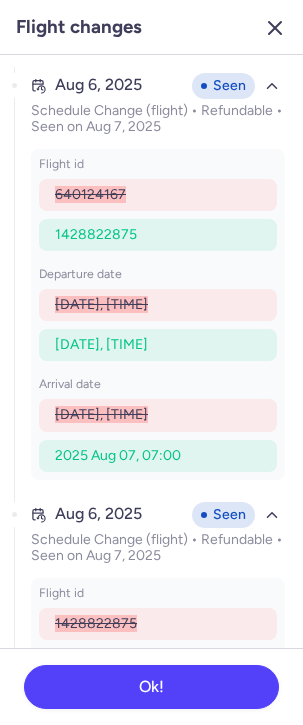click 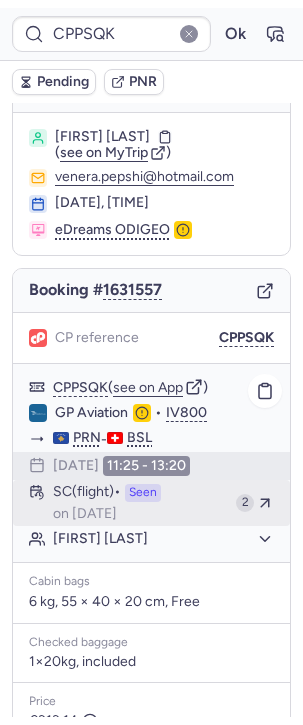 scroll, scrollTop: 358, scrollLeft: 0, axis: vertical 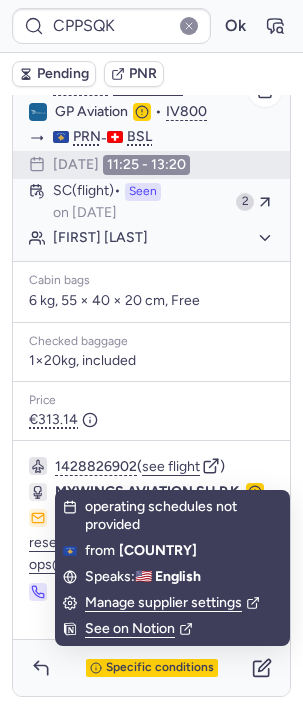 click on "[FIRST] [LAST]" 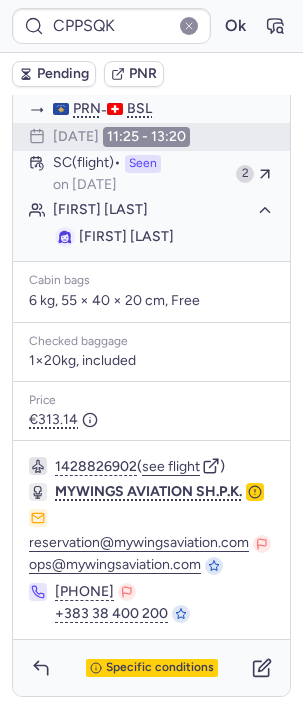 drag, startPoint x: 241, startPoint y: 246, endPoint x: 53, endPoint y: 233, distance: 188.44893 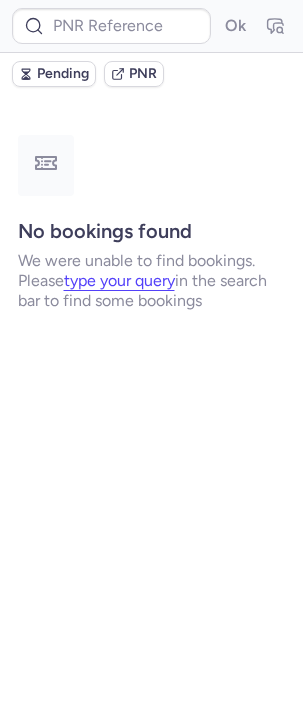 scroll, scrollTop: 0, scrollLeft: 0, axis: both 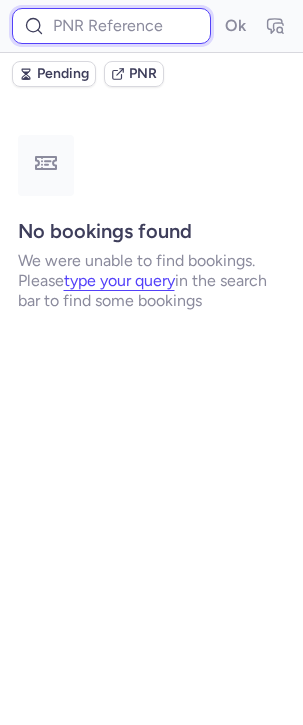 click at bounding box center [111, 26] 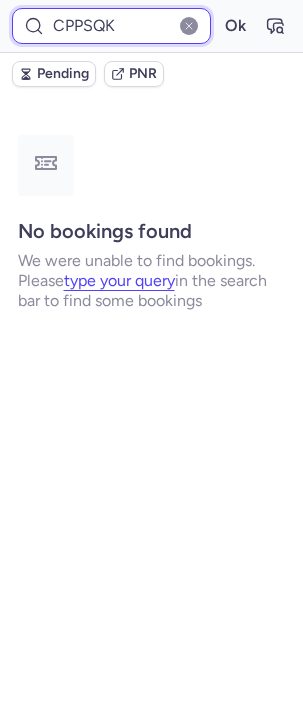 type on "CPPSQK" 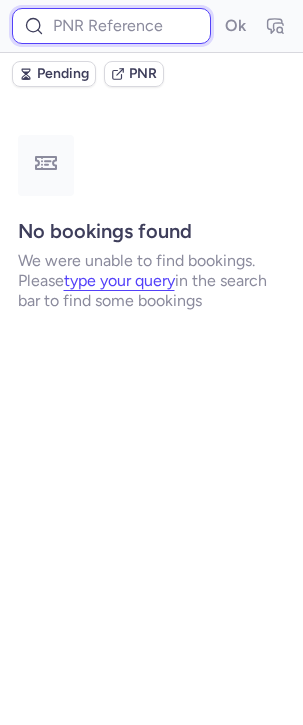 scroll, scrollTop: 0, scrollLeft: 0, axis: both 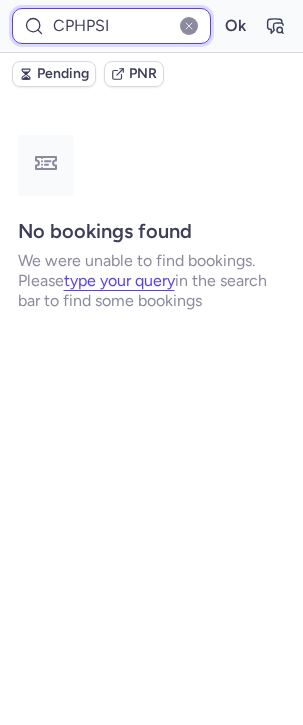 type on "CPHPSI" 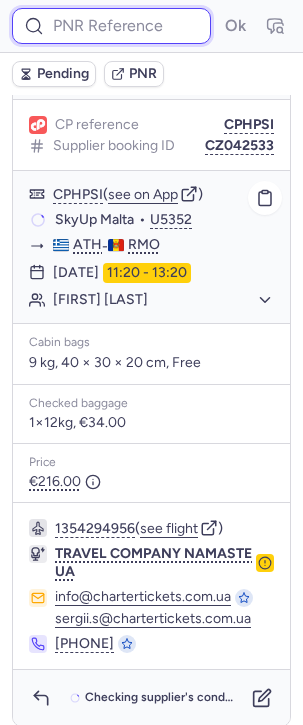 scroll, scrollTop: 270, scrollLeft: 0, axis: vertical 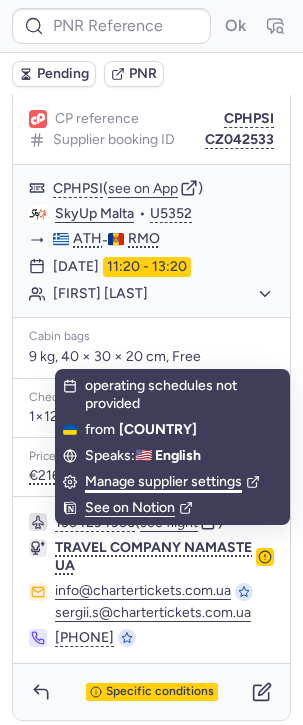 click on "Manage supplier settings" at bounding box center (172, 482) 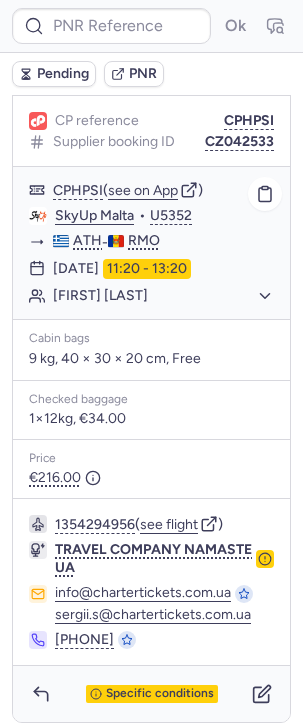 scroll, scrollTop: 270, scrollLeft: 0, axis: vertical 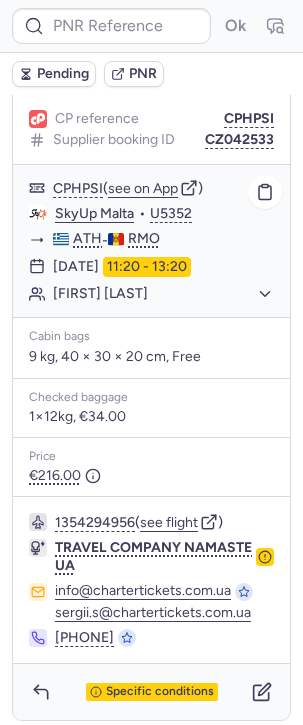 click on "11:20 - 13:20" at bounding box center [147, 267] 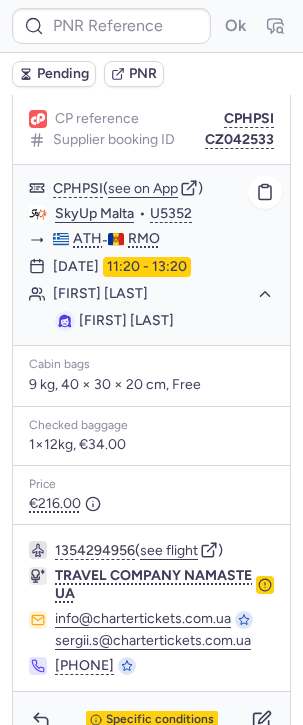drag, startPoint x: 255, startPoint y: 317, endPoint x: 34, endPoint y: 324, distance: 221.11082 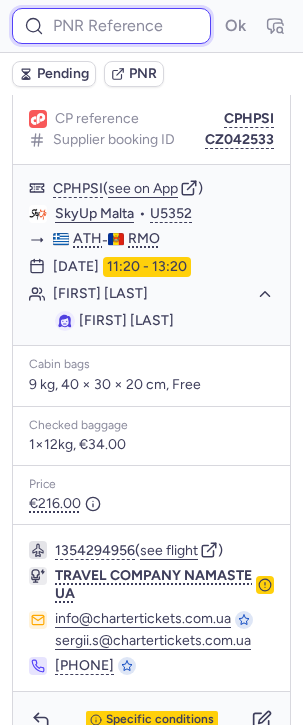 click at bounding box center (111, 26) 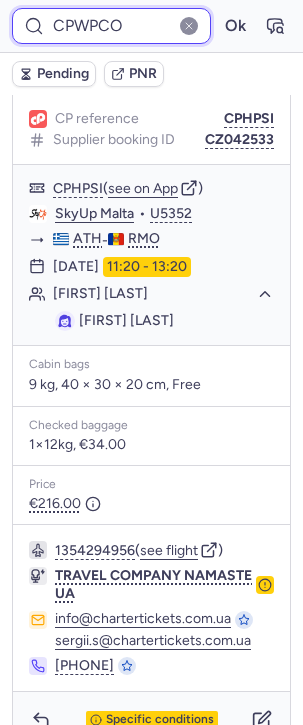 type on "CPWPCO" 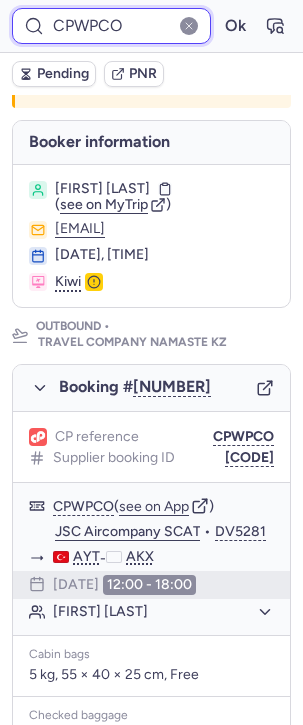scroll, scrollTop: 855, scrollLeft: 0, axis: vertical 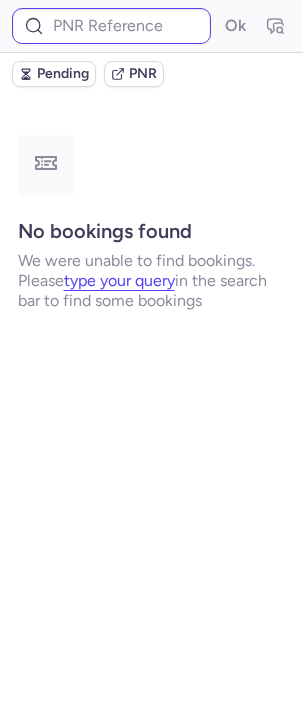 type on "CP585S" 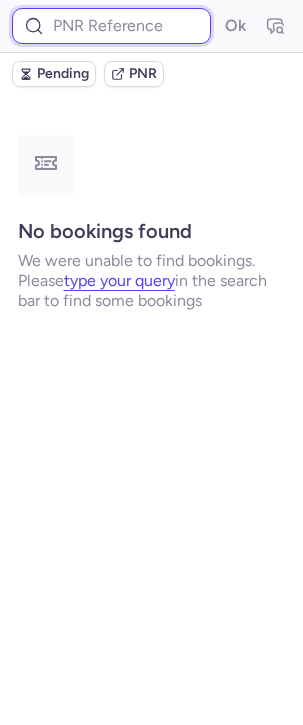 click at bounding box center (111, 26) 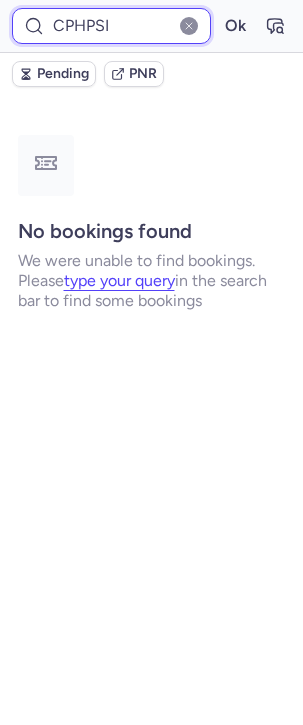 type on "CPHPSI" 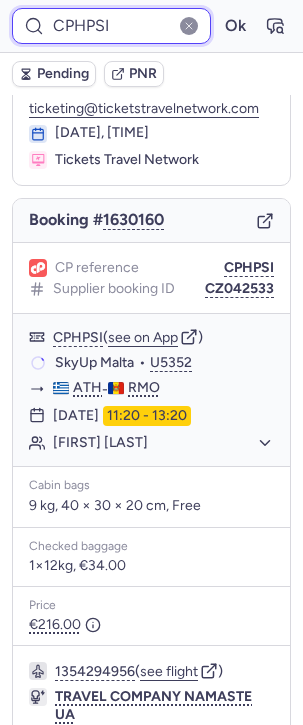 scroll, scrollTop: 270, scrollLeft: 0, axis: vertical 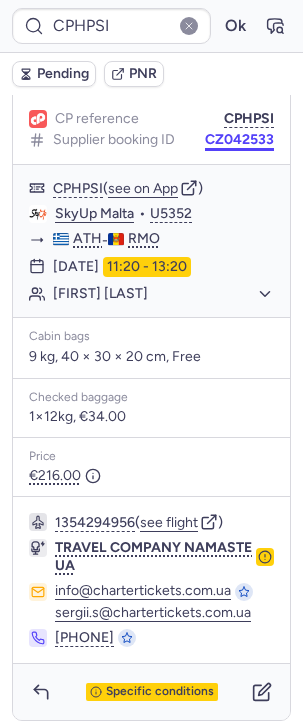 click on "CZ042533" at bounding box center (239, 140) 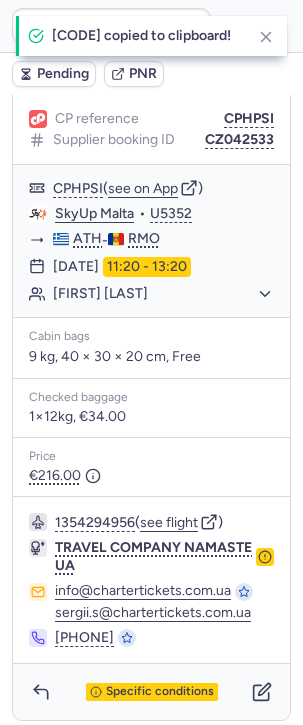 type 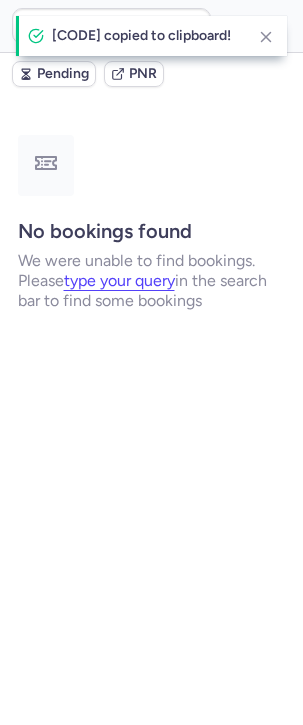 scroll, scrollTop: 0, scrollLeft: 0, axis: both 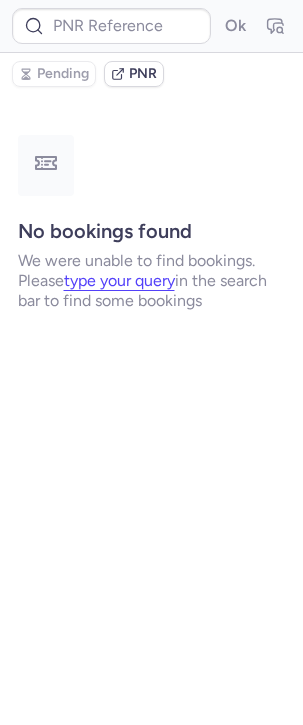 type on "CPRL9Z" 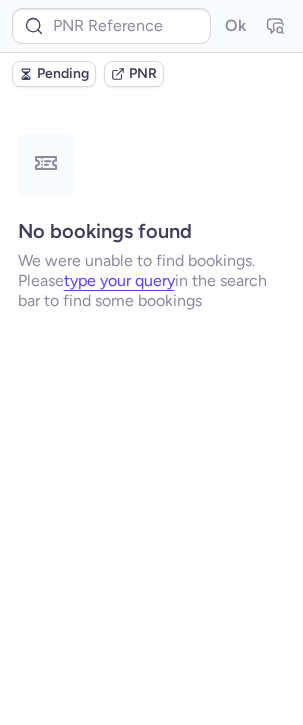type on "CPRL9Z" 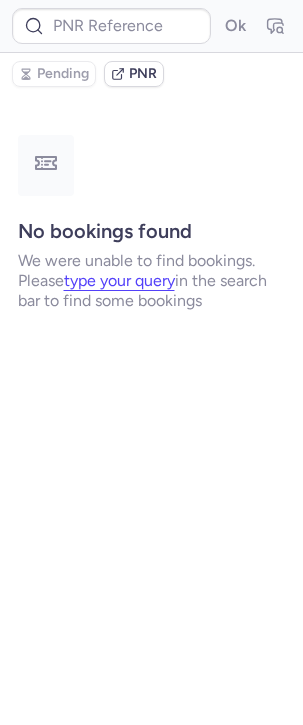 type on "[CODE]" 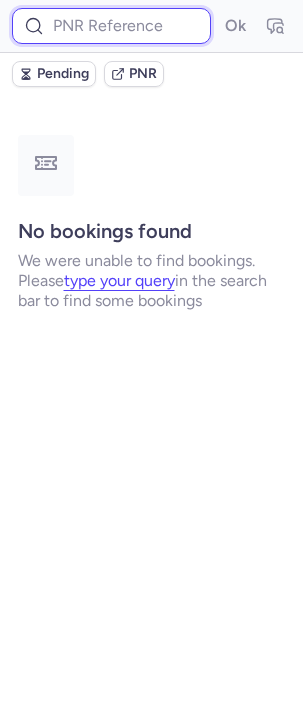 click at bounding box center [111, 26] 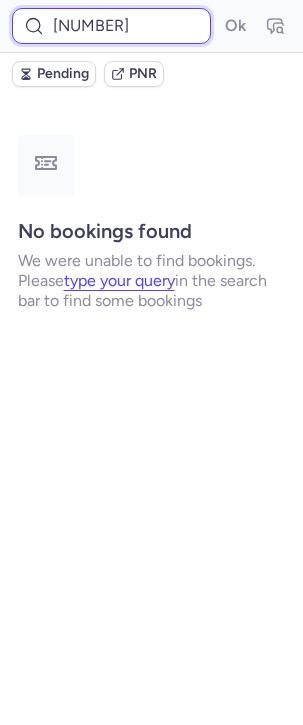 scroll, scrollTop: 0, scrollLeft: 43, axis: horizontal 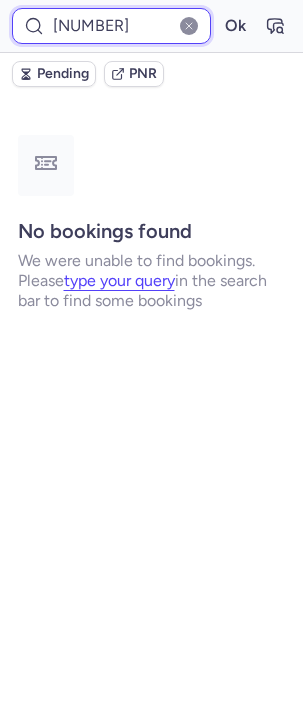 click on "Ok" at bounding box center (235, 26) 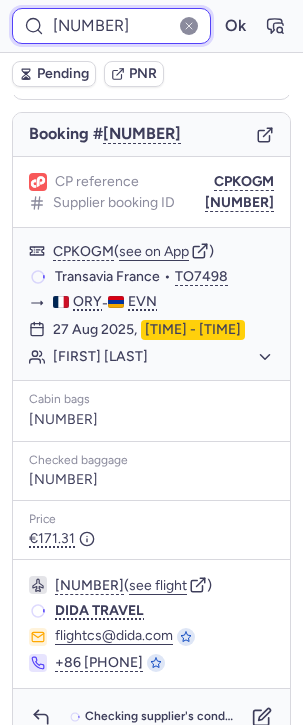 scroll, scrollTop: 240, scrollLeft: 0, axis: vertical 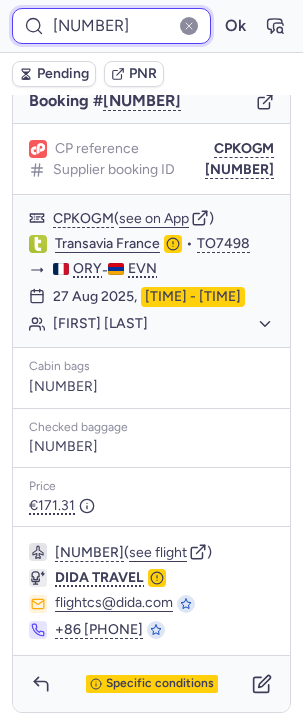click on "[NUMBER]" at bounding box center [111, 26] 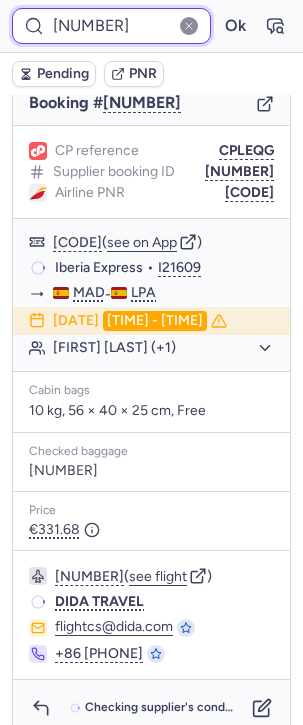 scroll, scrollTop: 184, scrollLeft: 0, axis: vertical 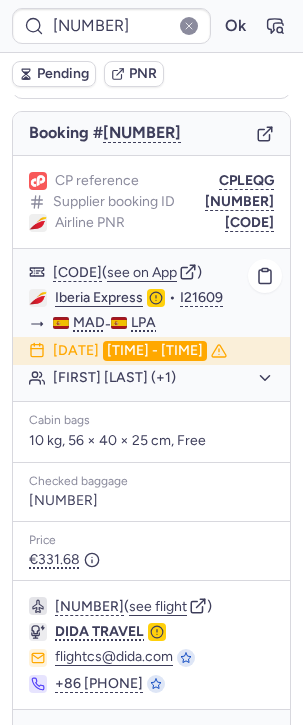 click on "Iberia Express  •  [CODE]" 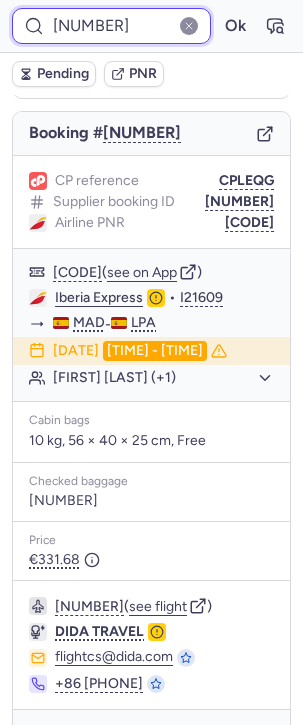 click on "[NUMBER]" at bounding box center [111, 26] 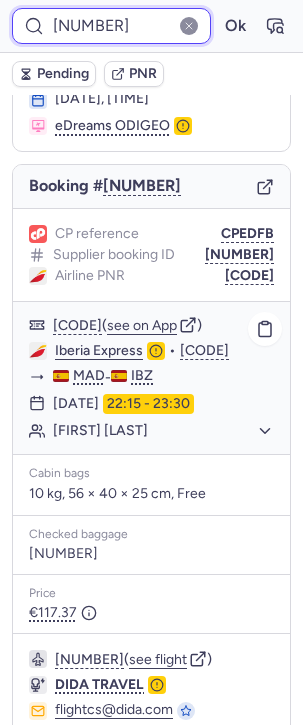 scroll, scrollTop: 262, scrollLeft: 0, axis: vertical 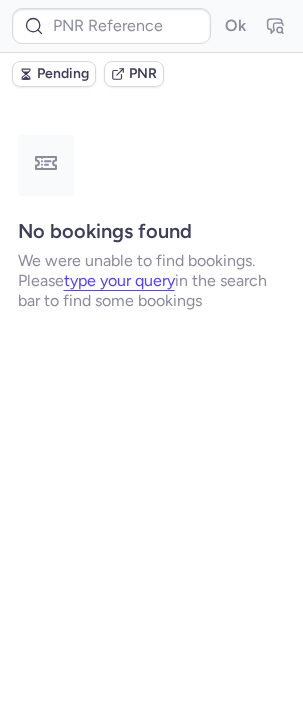 type on "CP585S" 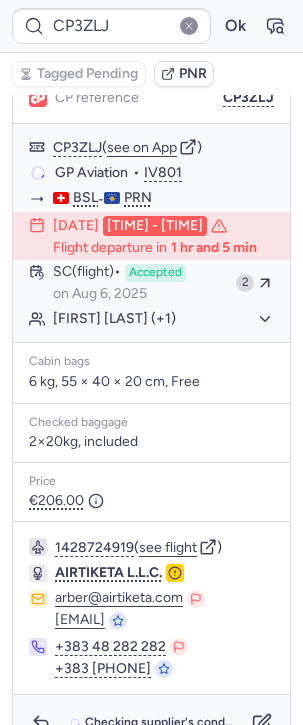 scroll, scrollTop: 341, scrollLeft: 0, axis: vertical 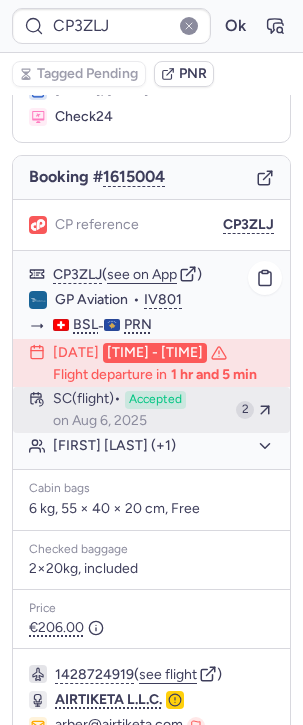 click on "on Aug 6, 2025" at bounding box center [100, 421] 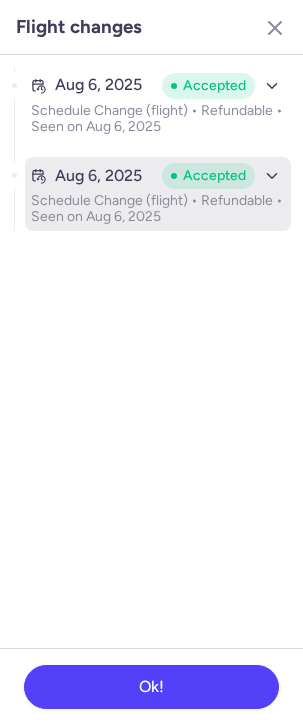 click on "Schedule Change (flight) • Refundable • Seen on Aug 6, 2025" at bounding box center (158, 209) 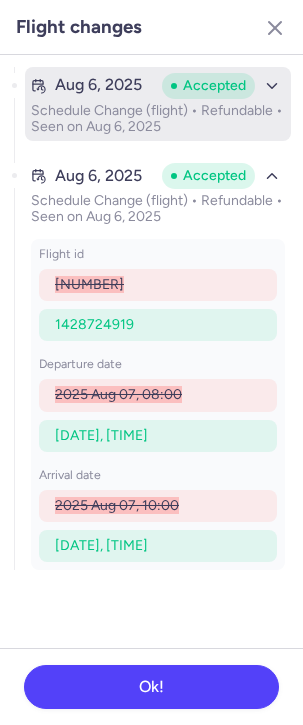 click on "Schedule Change (flight) • Refundable • Seen on Aug 6, 2025" at bounding box center [158, 119] 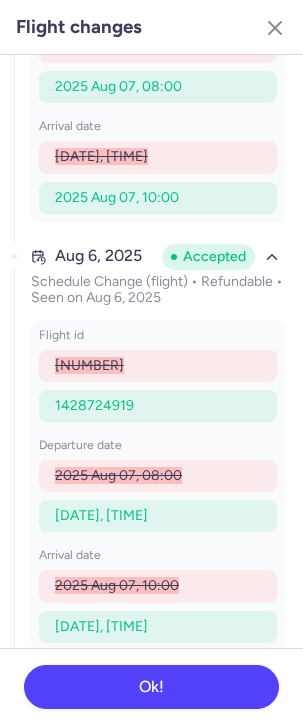 scroll, scrollTop: 0, scrollLeft: 0, axis: both 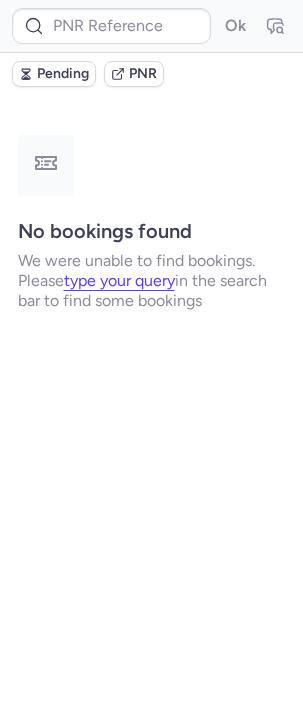 type on "CP585S" 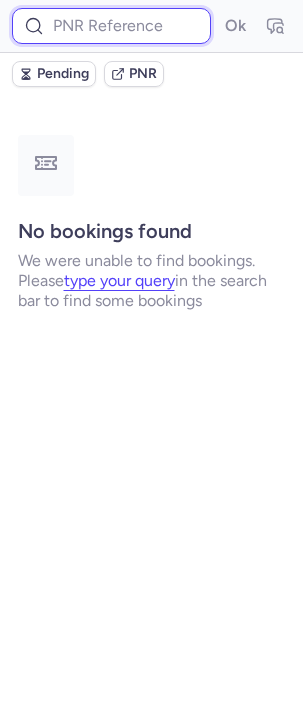 click at bounding box center (111, 26) 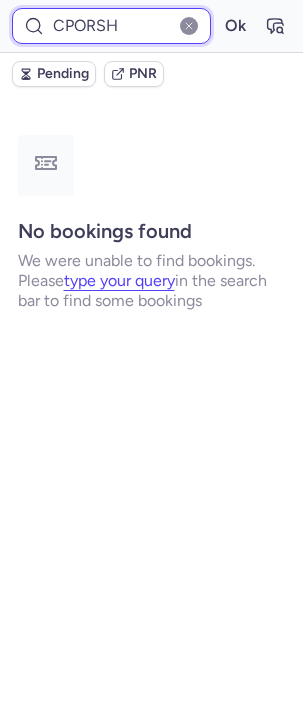 type on "CPORSH" 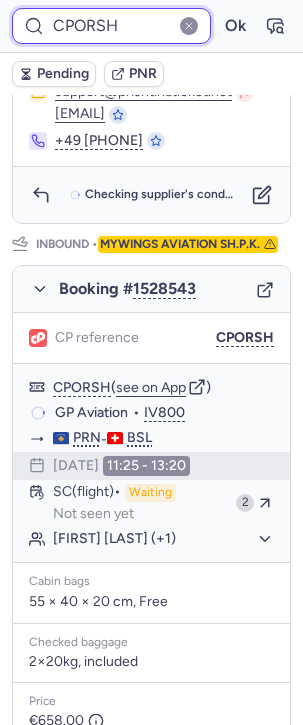 scroll, scrollTop: 1195, scrollLeft: 0, axis: vertical 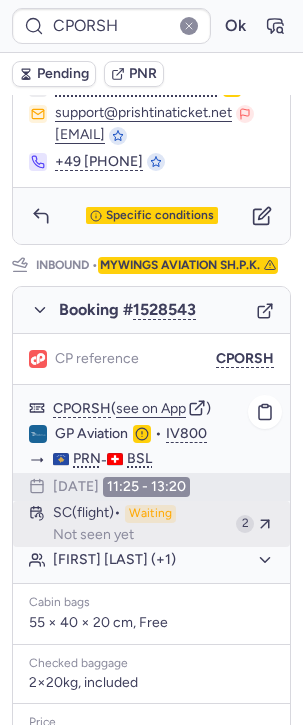click on "SC   (flight)  Waiting Not seen yet" at bounding box center [140, 524] 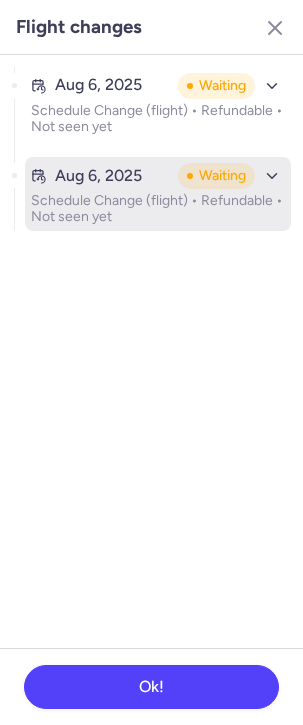 click on "Schedule Change (flight) • Refundable • Not seen yet" at bounding box center (158, 209) 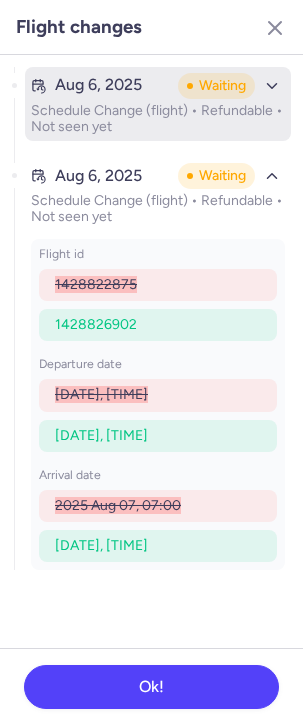 click on "Aug 6, 2025" at bounding box center (98, 85) 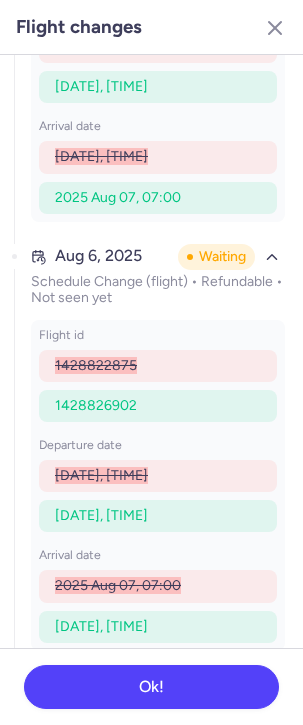 scroll, scrollTop: 0, scrollLeft: 0, axis: both 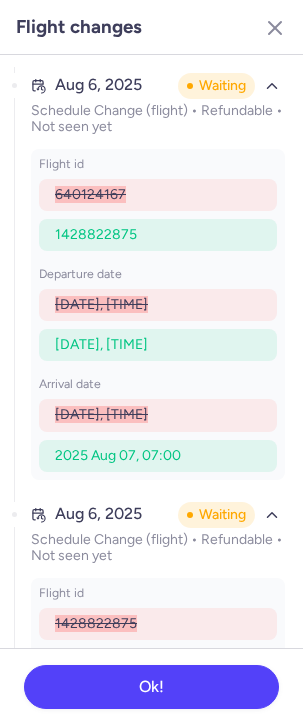 click on "1428822875" at bounding box center [96, 234] 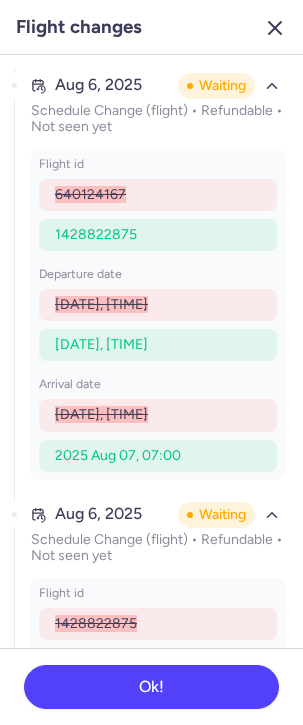 click 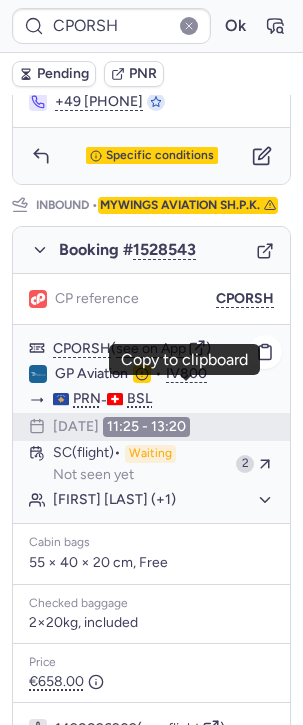 scroll, scrollTop: 912, scrollLeft: 0, axis: vertical 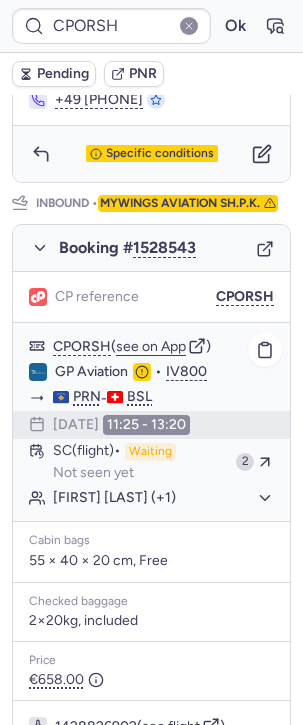 click on "[FIRST] [LAST] (+1)" 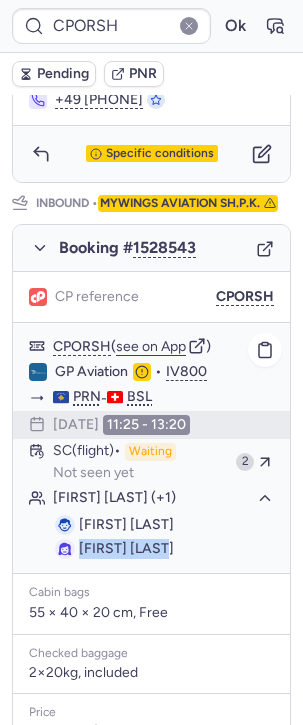 drag, startPoint x: 193, startPoint y: 558, endPoint x: 46, endPoint y: 549, distance: 147.27525 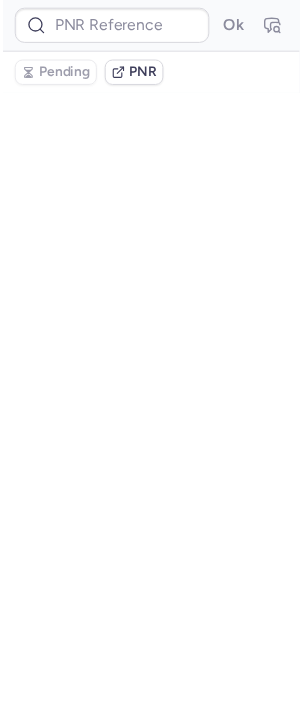 scroll, scrollTop: 0, scrollLeft: 0, axis: both 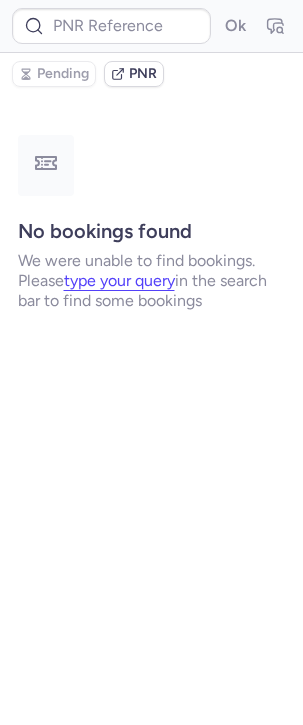 type on "CPORSH" 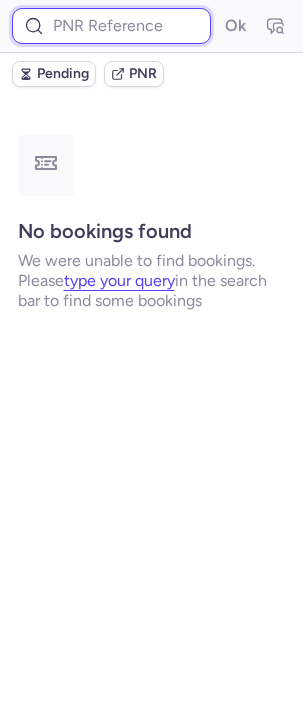 click at bounding box center (111, 26) 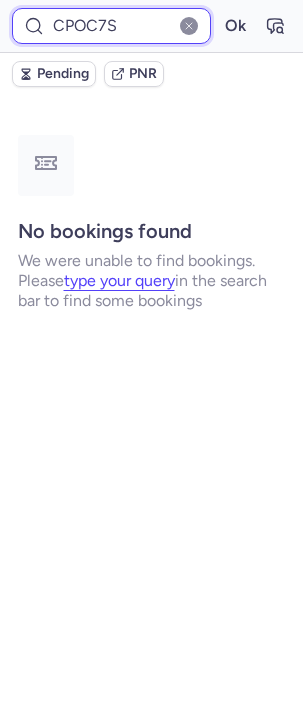 type on "CPOC7S" 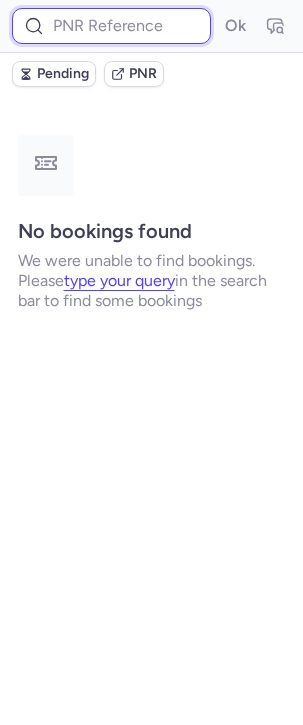 click at bounding box center [111, 26] 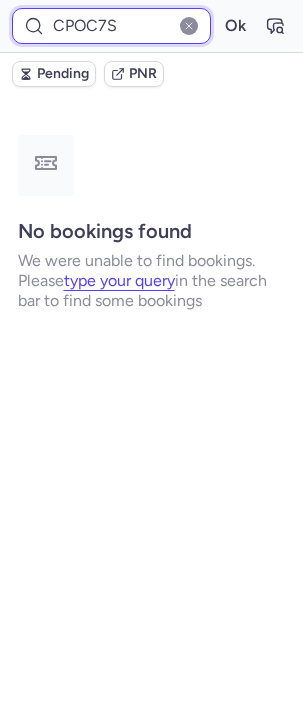 type on "CPOC7S" 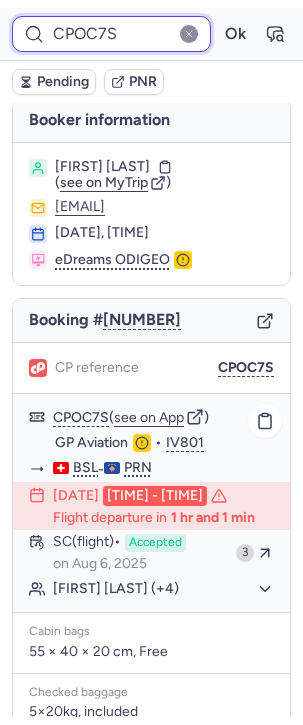 scroll, scrollTop: 0, scrollLeft: 0, axis: both 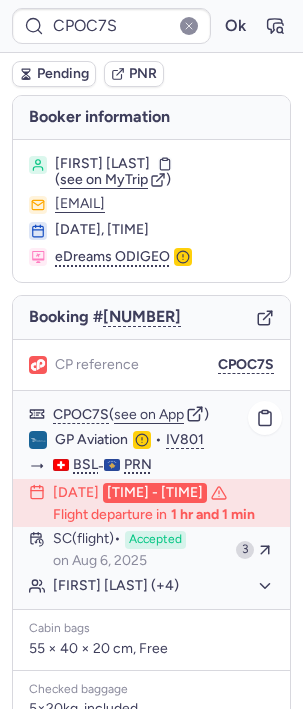 click on "[FIRST] [LAST] (+4)" 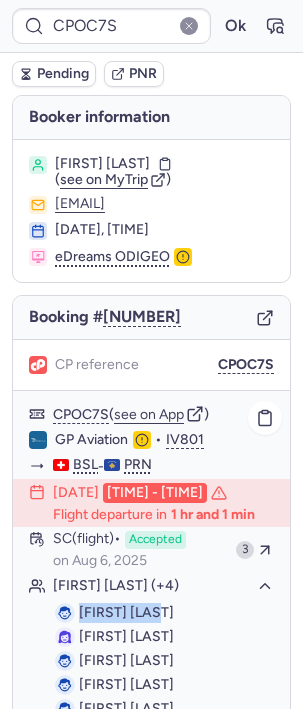 drag, startPoint x: 195, startPoint y: 623, endPoint x: 81, endPoint y: 632, distance: 114.35471 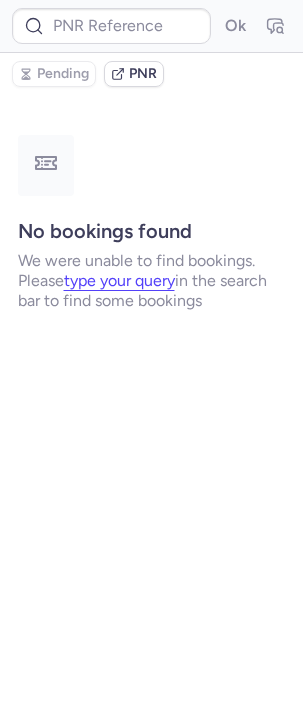 type on "CPOC7S" 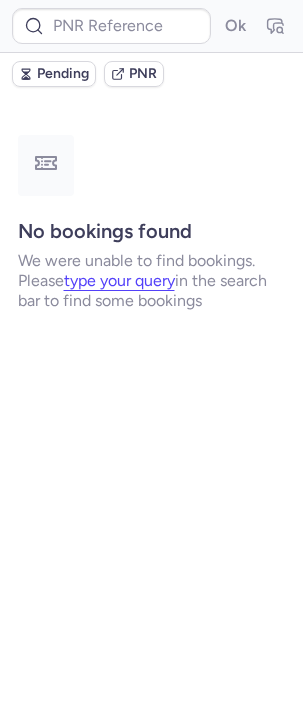 type on "CPOC7S" 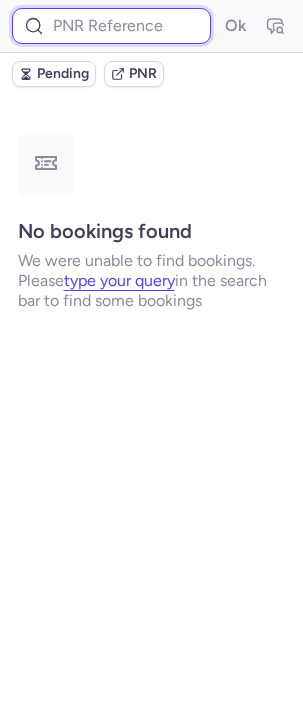 click at bounding box center [111, 26] 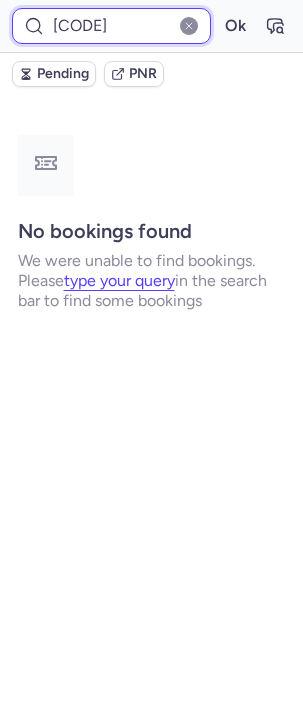 type on "[CODE]" 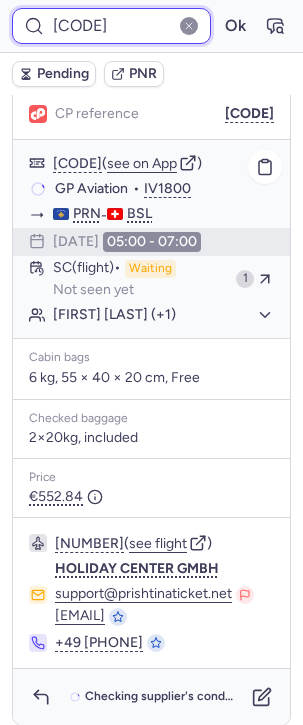 scroll, scrollTop: 255, scrollLeft: 0, axis: vertical 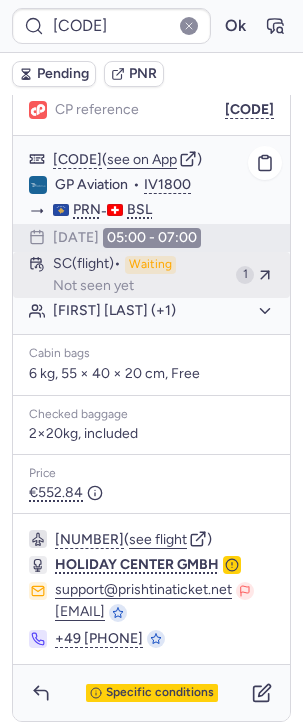 click on "Not seen yet" at bounding box center [93, 286] 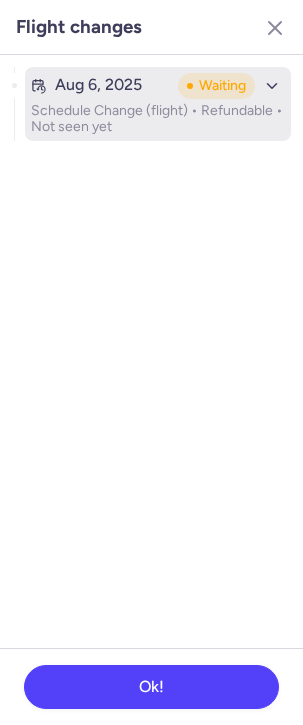 click on "Schedule Change (flight) • Refundable • Not seen yet" at bounding box center (158, 119) 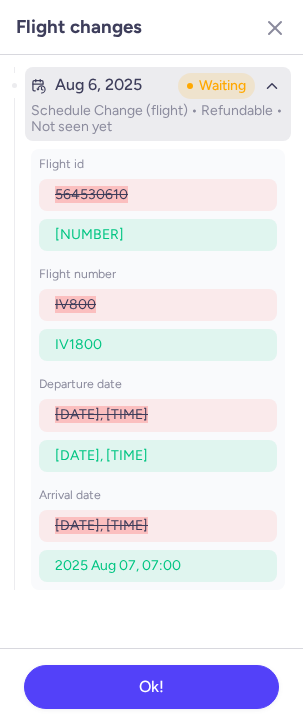 click on "Schedule Change (flight) • Refundable • Not seen yet" at bounding box center [158, 119] 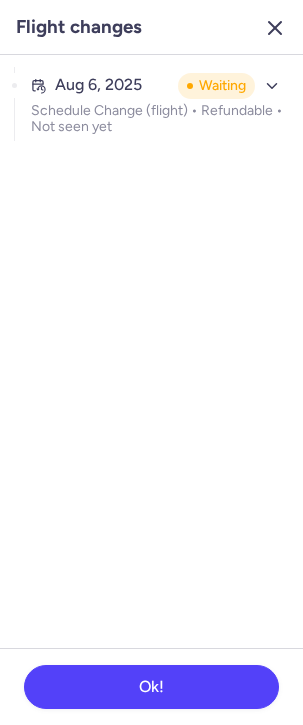 click 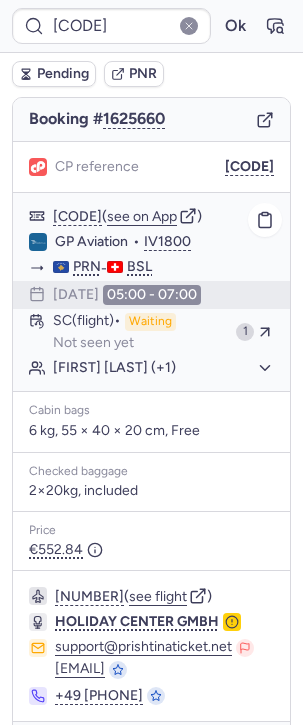 scroll, scrollTop: 171, scrollLeft: 0, axis: vertical 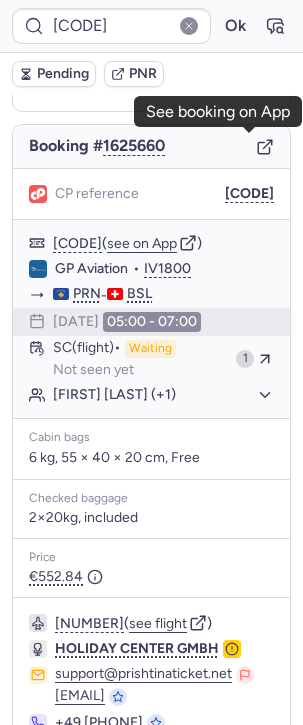 click 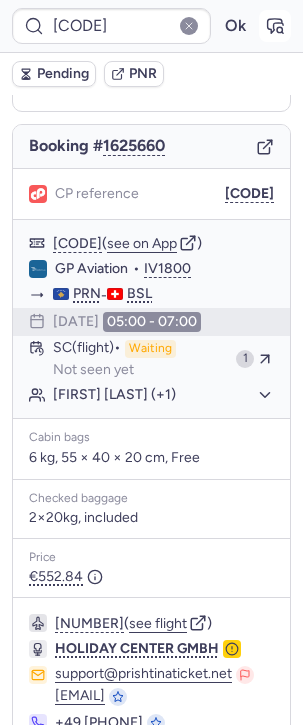 click 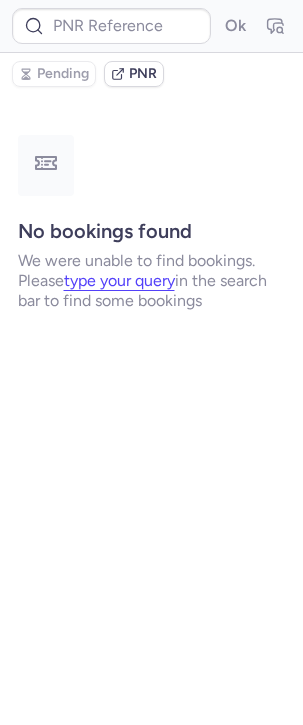 scroll, scrollTop: 0, scrollLeft: 0, axis: both 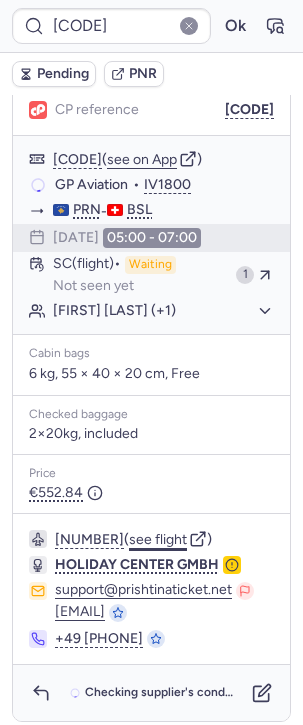 click on "see flight" 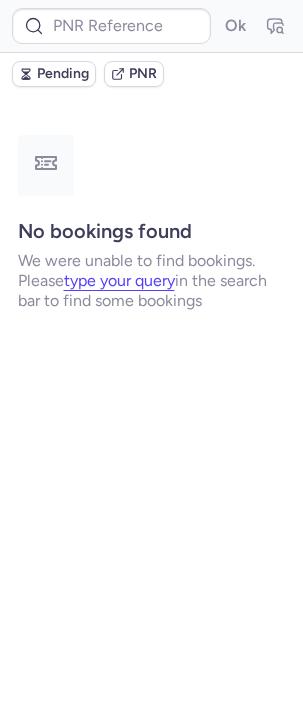 scroll, scrollTop: 0, scrollLeft: 0, axis: both 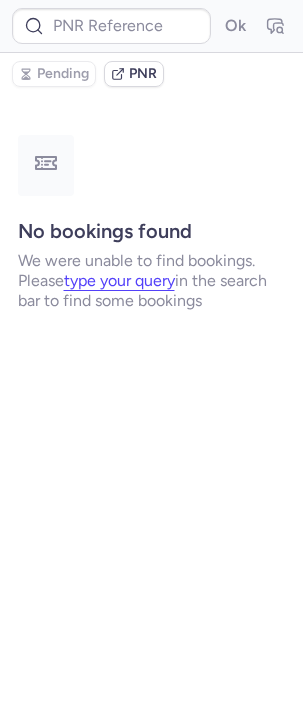 type on "CPORSH" 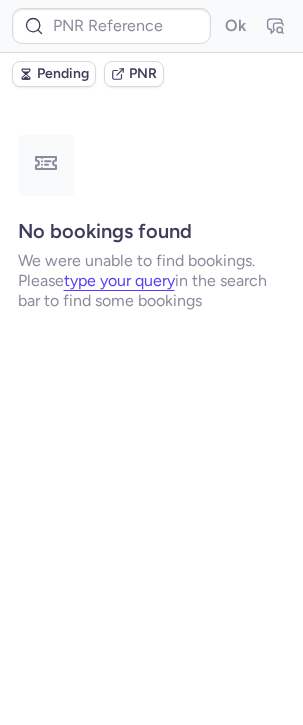 type on "CPORSH" 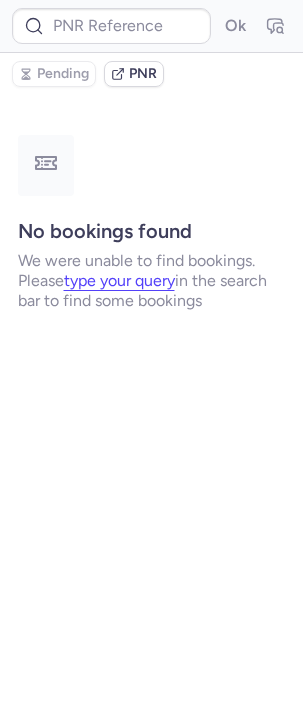 type on "CPORSH" 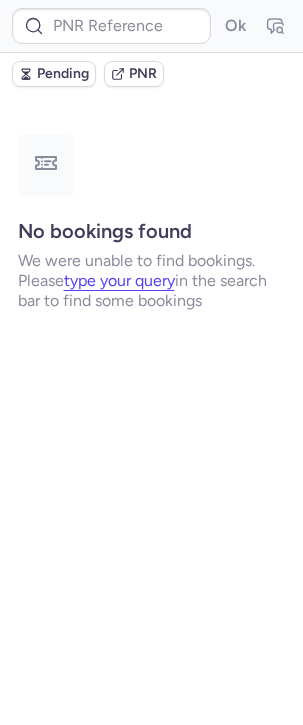 type on "CPORSH" 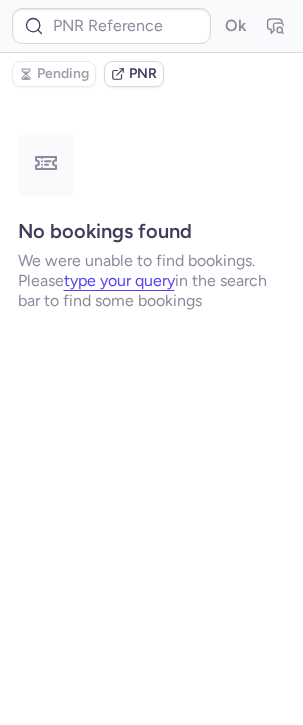 type on "[CODE]" 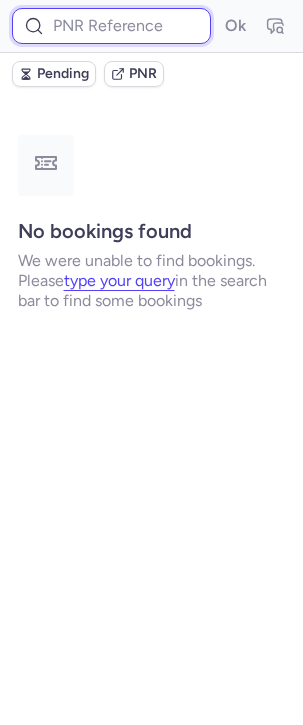 click at bounding box center [111, 26] 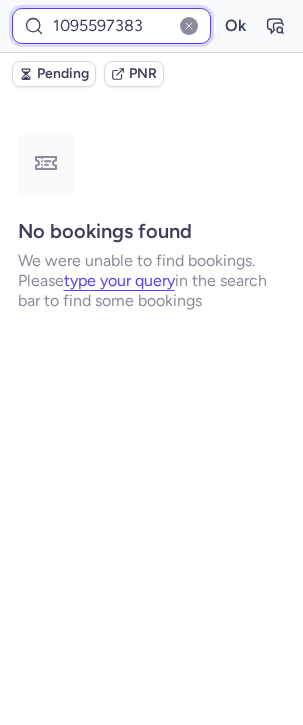 type on "1095597383" 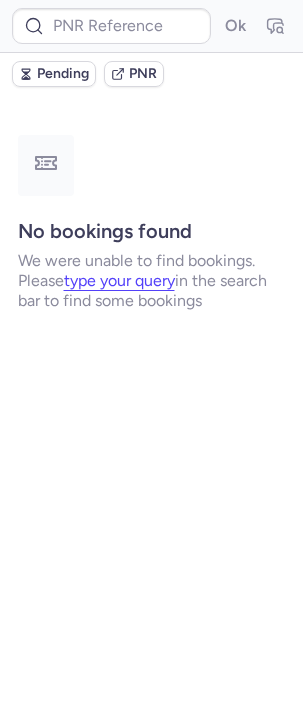 type on "CP585S" 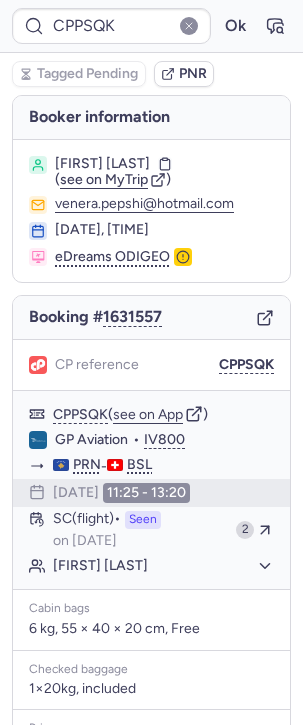 type on "CPPFFC" 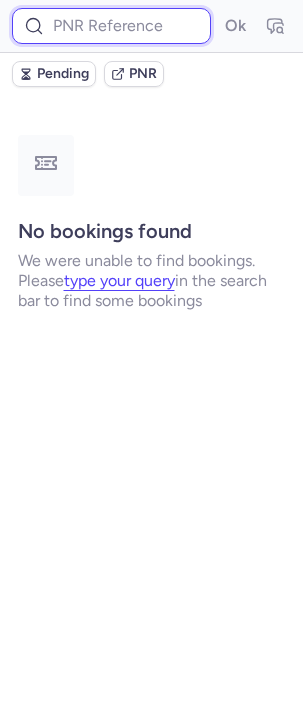 click at bounding box center (111, 26) 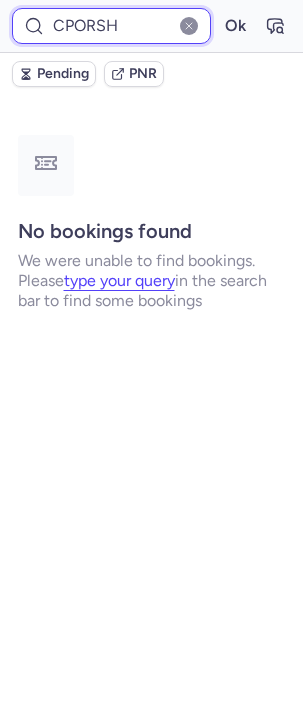 type on "CPORSH" 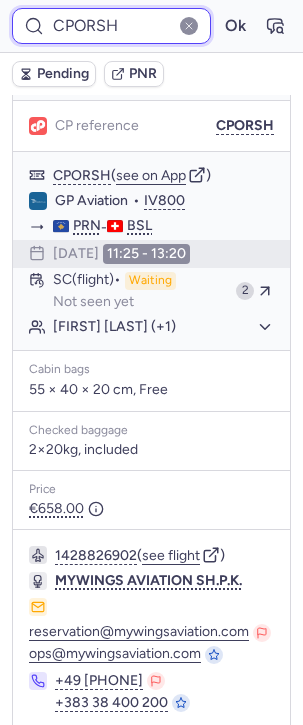 scroll, scrollTop: 1033, scrollLeft: 0, axis: vertical 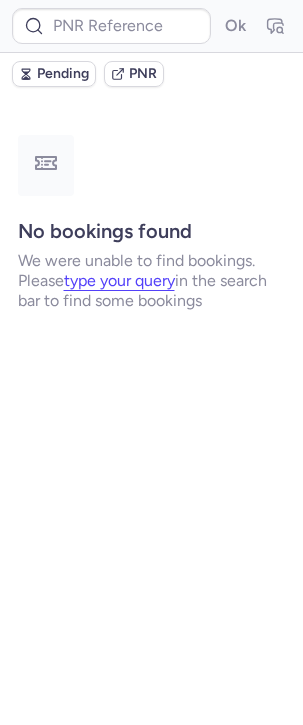 type on "CP3NKP" 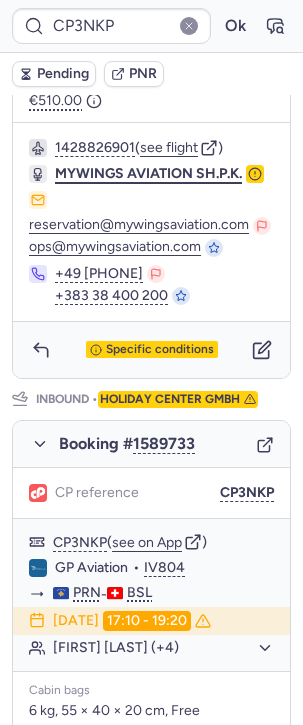 scroll, scrollTop: 643, scrollLeft: 0, axis: vertical 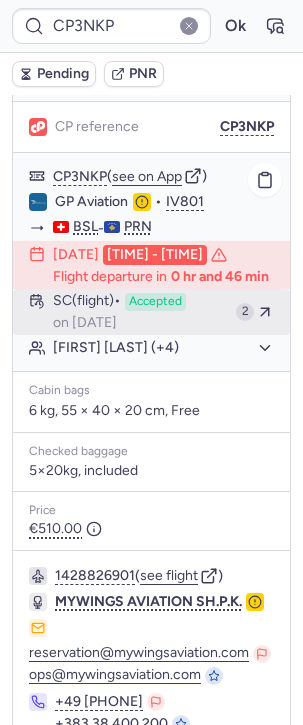 click on "on [DATE]" at bounding box center (85, 323) 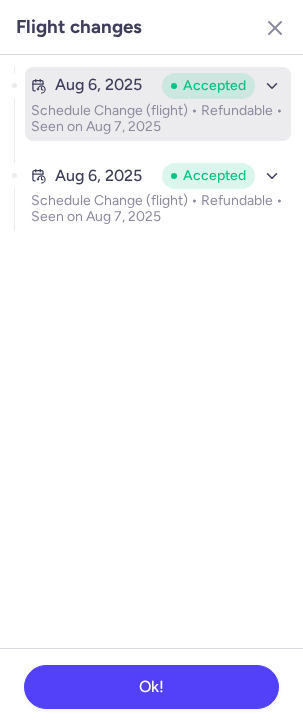 click on "Aug 6, 2025" at bounding box center [98, 85] 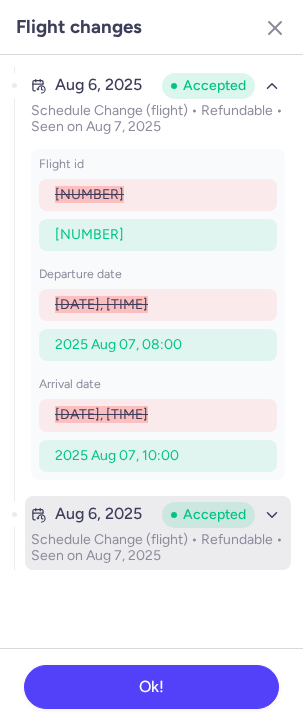 click on "Schedule Change (flight) • Refundable • Seen on Aug 7, 2025" at bounding box center [158, 548] 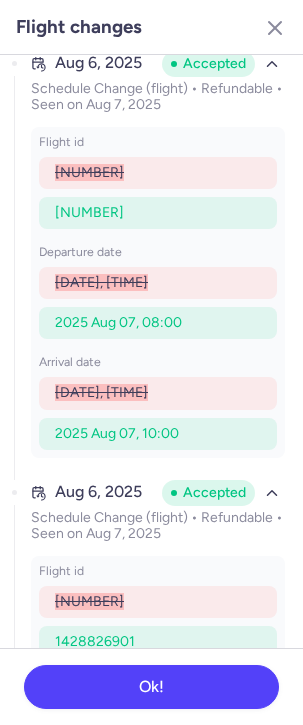 scroll, scrollTop: 0, scrollLeft: 0, axis: both 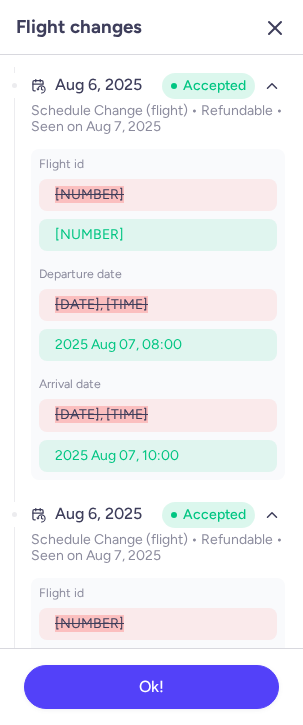 click on "Flight changes" at bounding box center (151, 27) 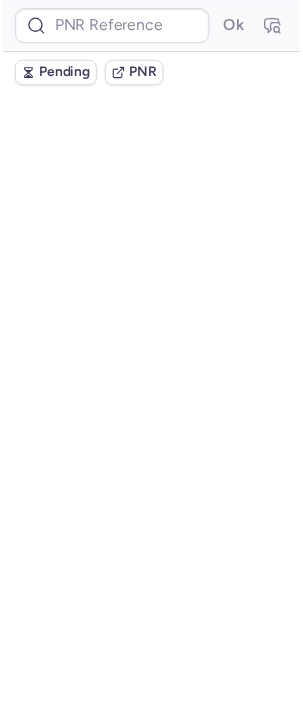 scroll, scrollTop: 0, scrollLeft: 0, axis: both 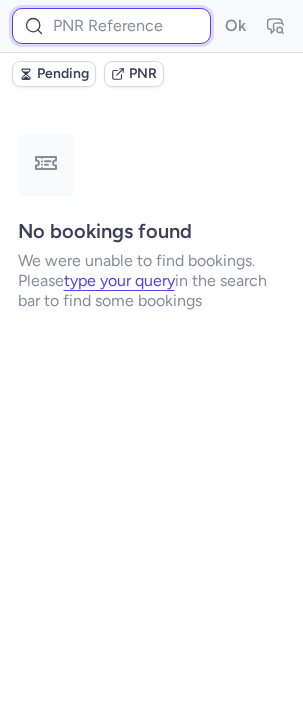 click at bounding box center (111, 26) 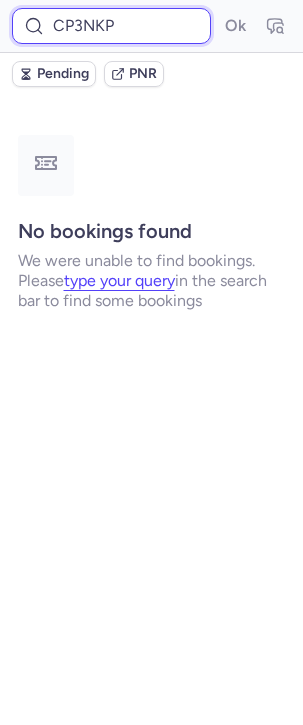 type on "CP3NKP" 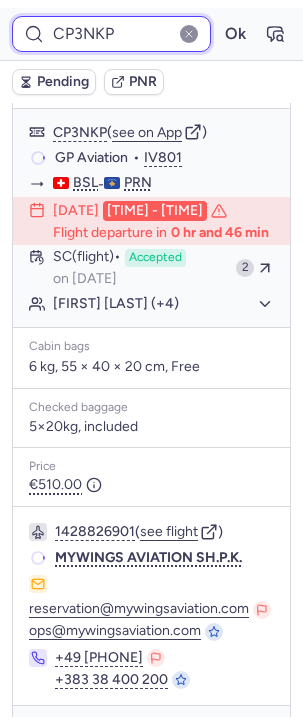 scroll, scrollTop: 613, scrollLeft: 0, axis: vertical 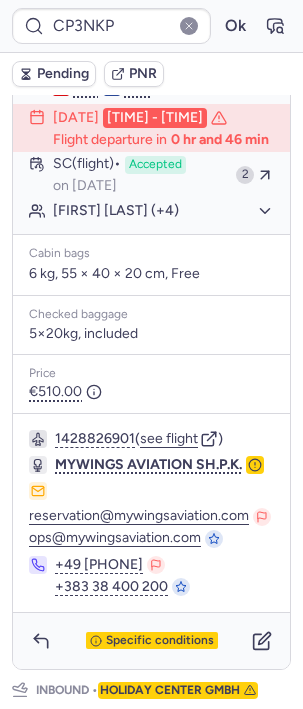 click on "[NUMBER]" at bounding box center (164, 439) 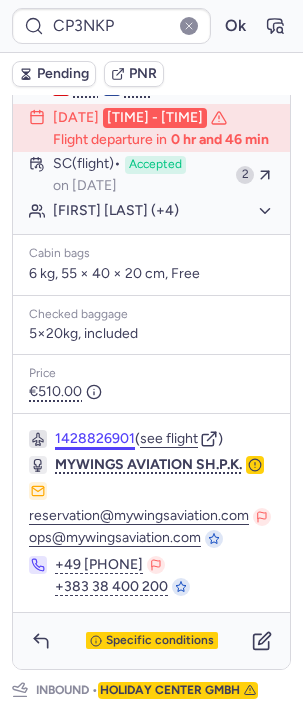 click on "1428826901" 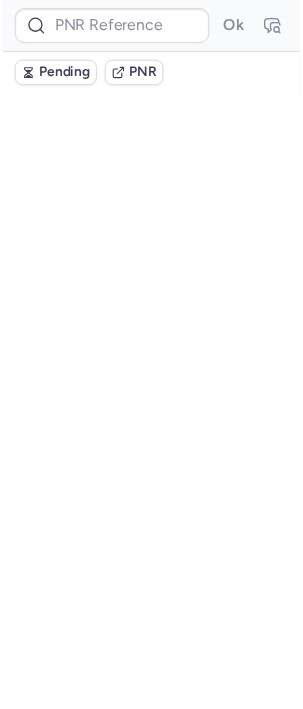 scroll, scrollTop: 0, scrollLeft: 0, axis: both 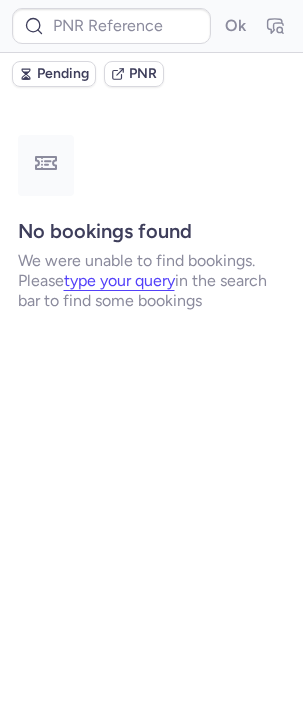 type on "CPPFFC" 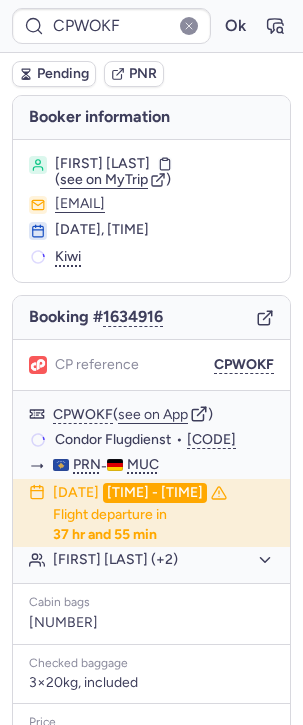 type on "CPZKEA" 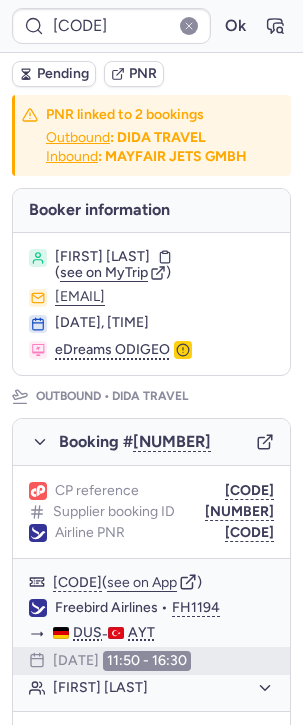 type on "CP3NKP" 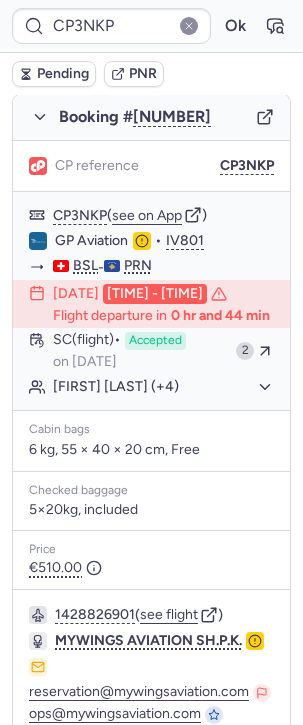 scroll, scrollTop: 735, scrollLeft: 0, axis: vertical 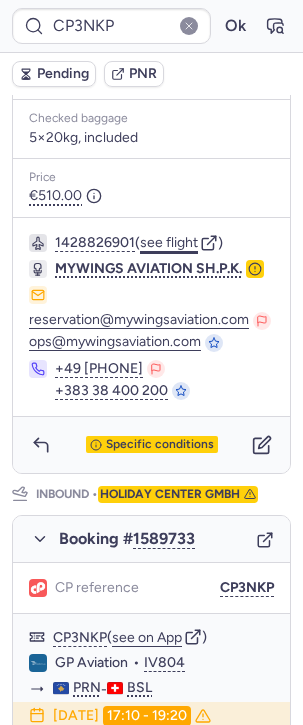 click on "see flight" 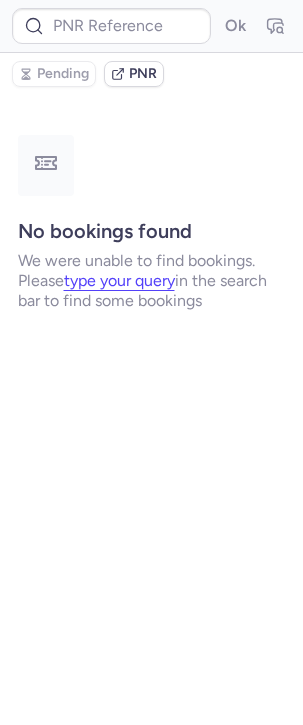 scroll, scrollTop: 0, scrollLeft: 0, axis: both 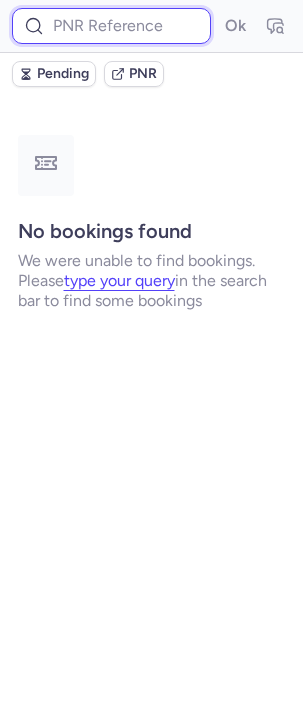 click at bounding box center [111, 26] 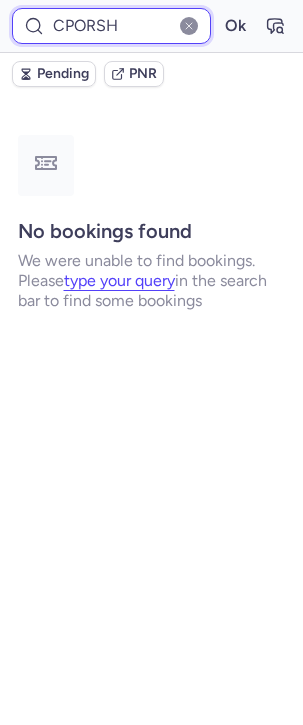 type on "CPORSH" 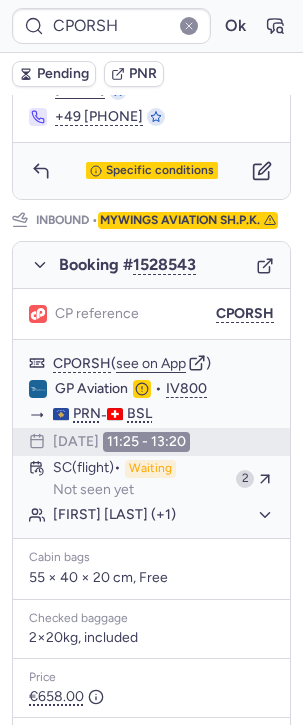scroll, scrollTop: 1155, scrollLeft: 0, axis: vertical 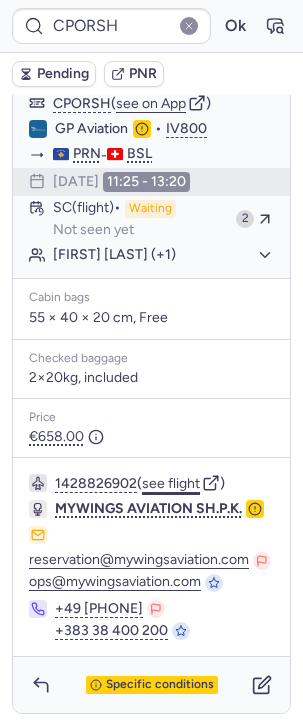 click on "see flight" 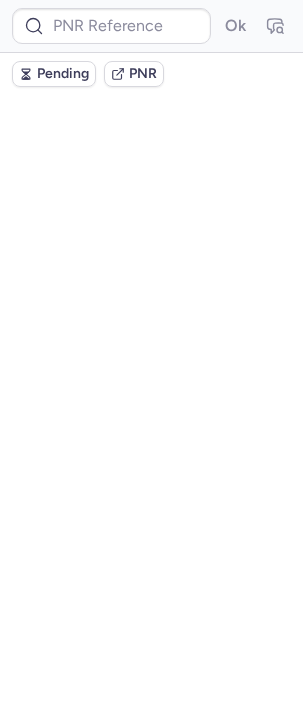 scroll, scrollTop: 0, scrollLeft: 0, axis: both 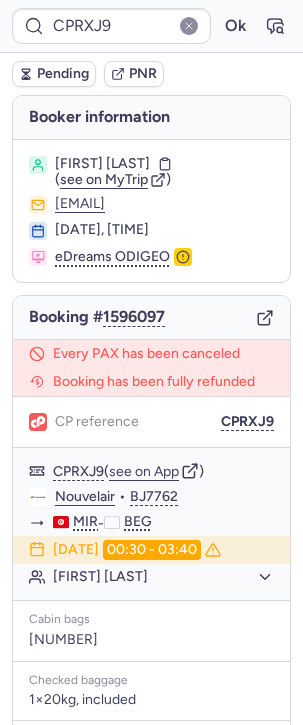 type on "CP3ZLJ" 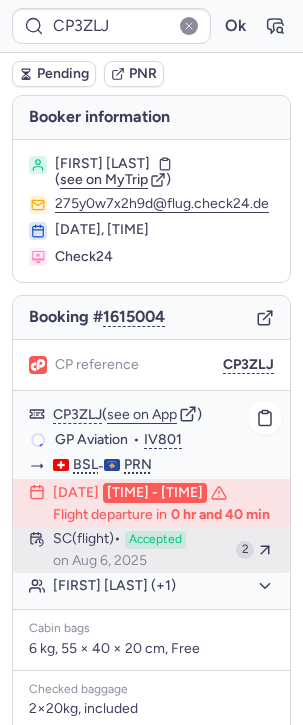 click on "SC   (flight)" at bounding box center (87, 540) 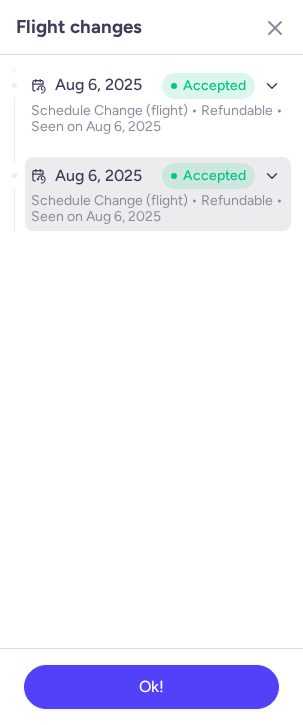 click on "[DATE] [DATE]" at bounding box center (158, 194) 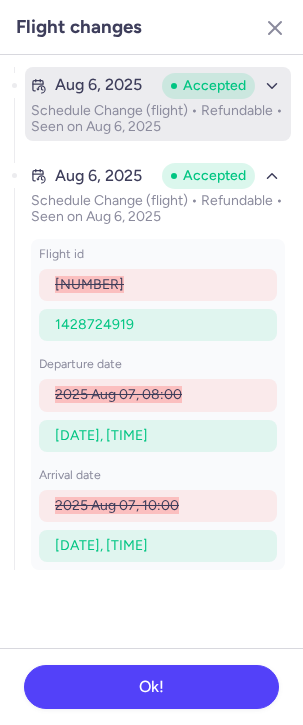 click on "[DATE] [DATE]" at bounding box center (158, 104) 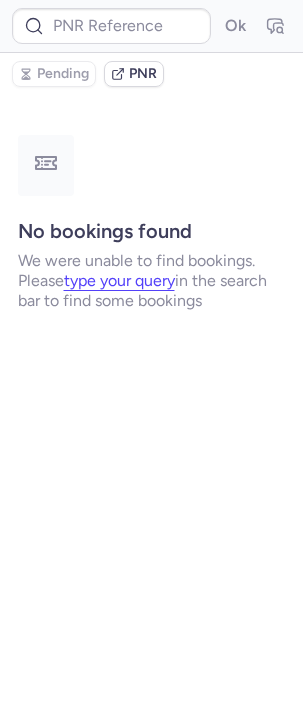type on "CP3ZLJ" 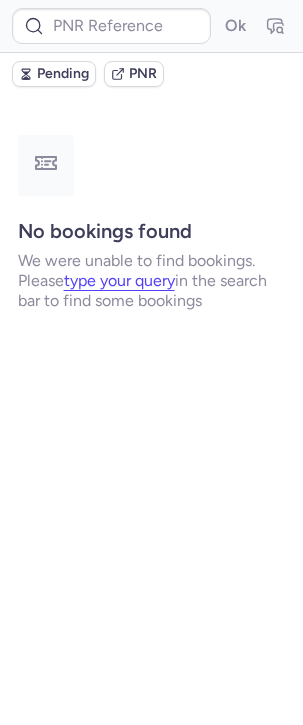 type on "CP3ZLJ" 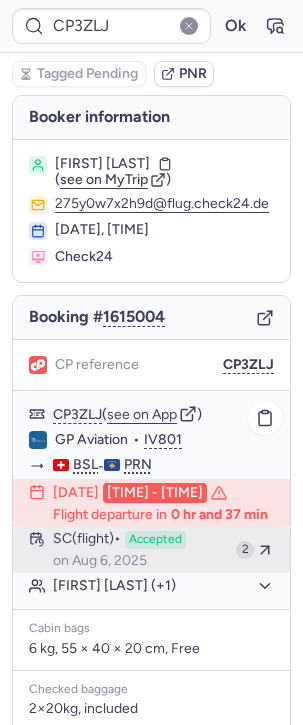 click on "on Aug 6, 2025" at bounding box center [100, 561] 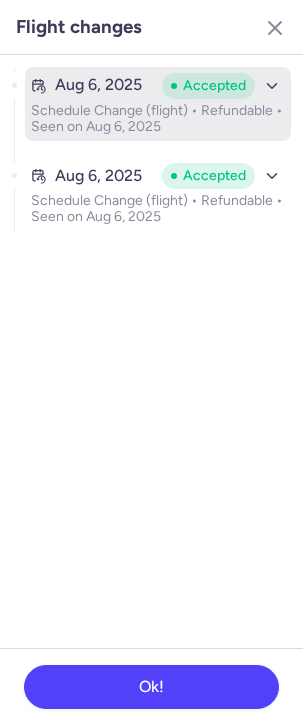 click on "Schedule Change (flight) • Refundable • Seen on Aug 6, 2025" at bounding box center (158, 119) 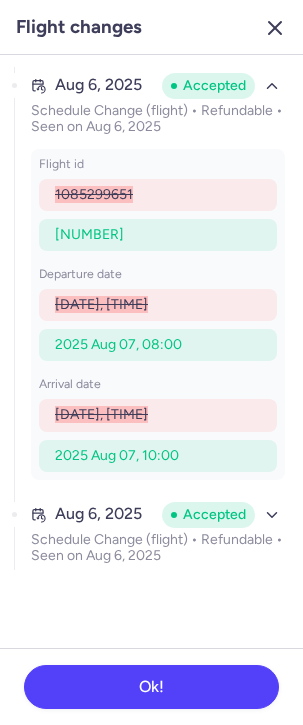 click 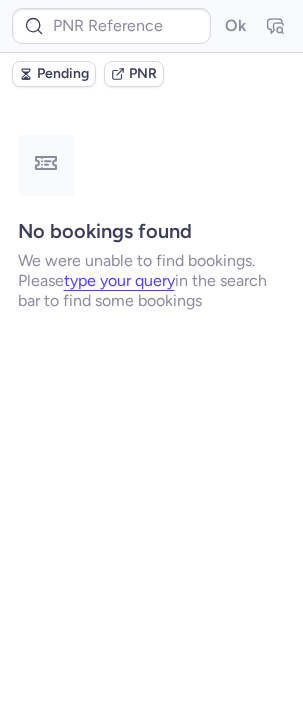 type on "CP3ZLJ" 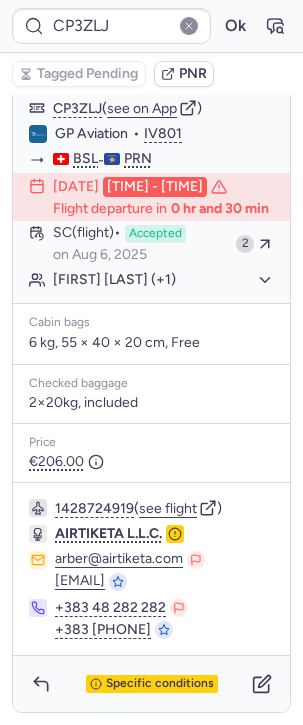 scroll, scrollTop: 312, scrollLeft: 0, axis: vertical 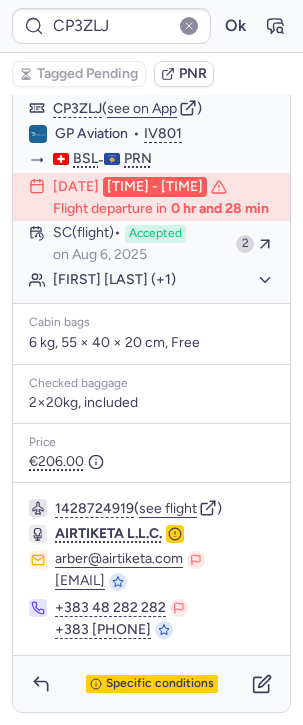 type on "CPSV4Q" 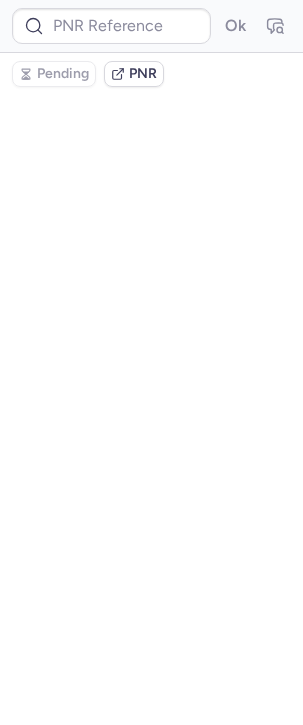 scroll, scrollTop: 0, scrollLeft: 0, axis: both 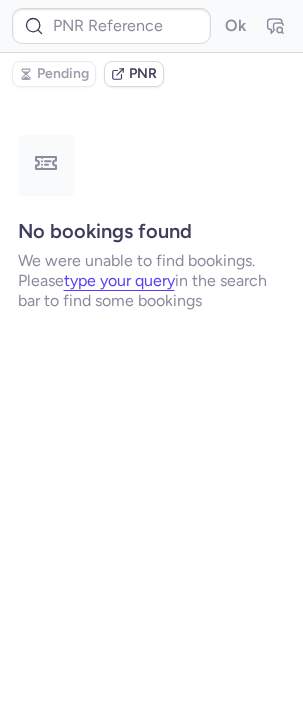 type on "CPXEIU" 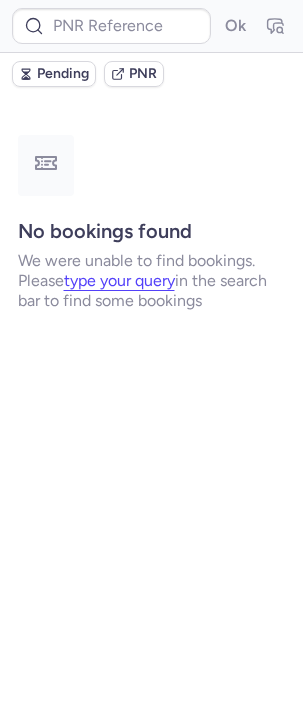 scroll, scrollTop: 0, scrollLeft: 0, axis: both 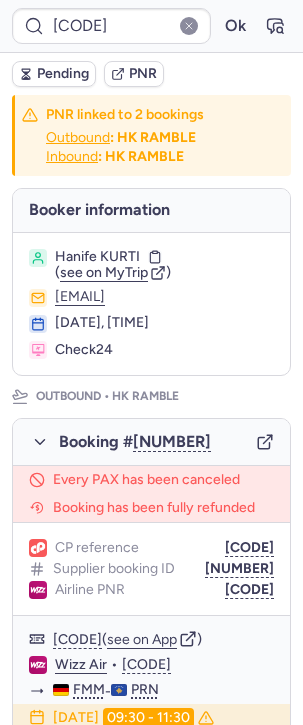 type on "CP3ZLJ" 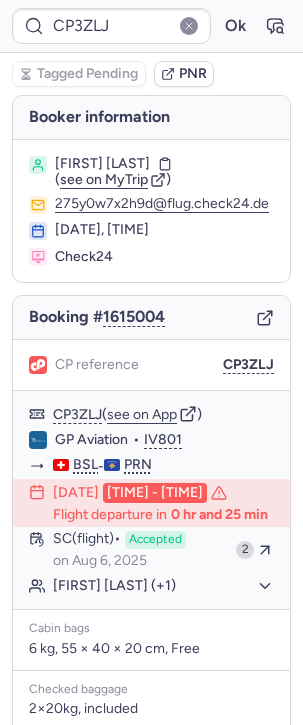 type on "CPPSQK" 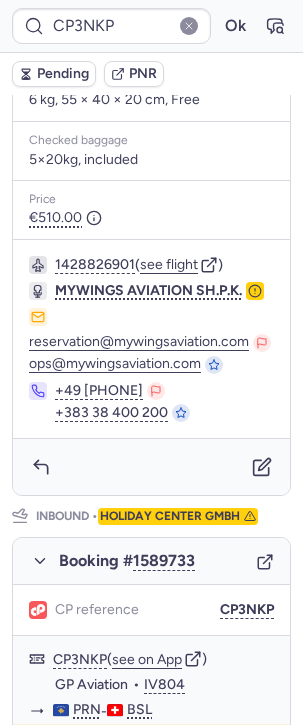 scroll, scrollTop: 0, scrollLeft: 0, axis: both 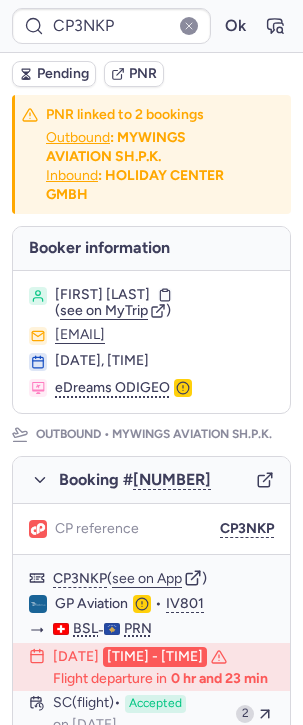 type on "CP3ZLJ" 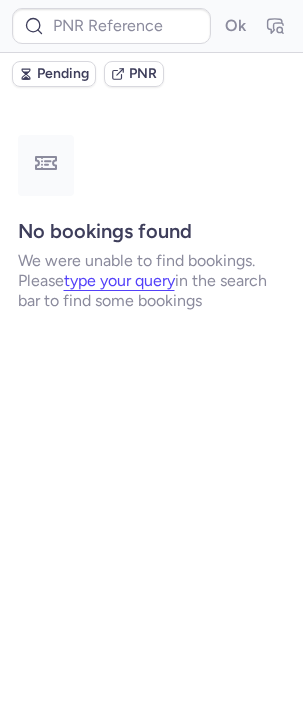 type on "CP3ZLJ" 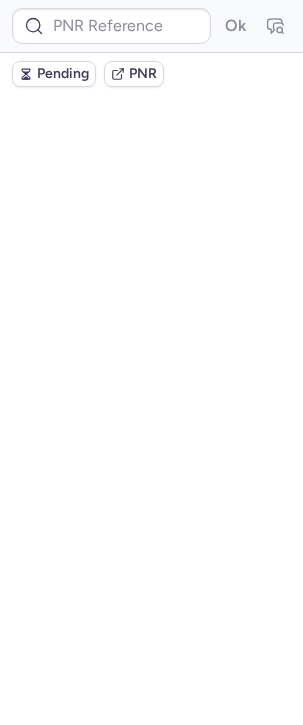 scroll, scrollTop: 0, scrollLeft: 0, axis: both 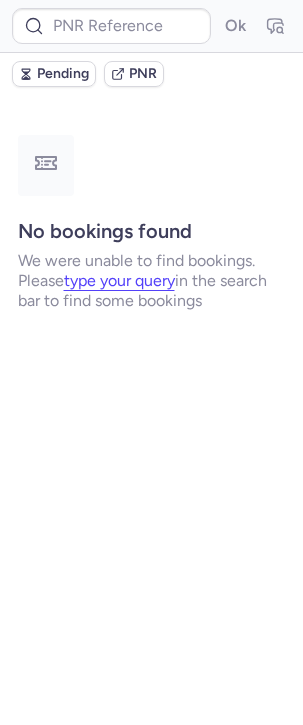 type on "[CODE]" 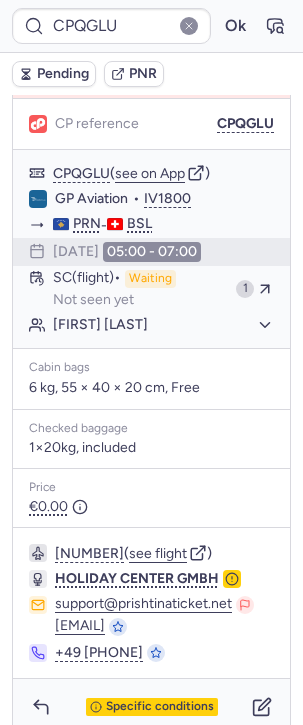 scroll, scrollTop: 300, scrollLeft: 0, axis: vertical 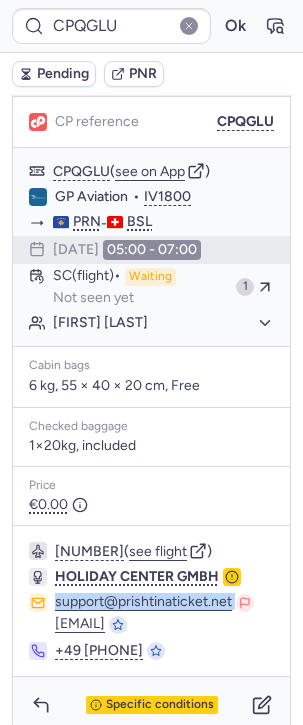 drag, startPoint x: 260, startPoint y: 595, endPoint x: 31, endPoint y: 589, distance: 229.07858 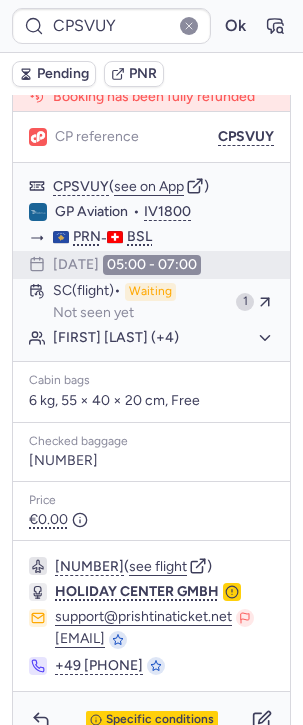 scroll, scrollTop: 312, scrollLeft: 0, axis: vertical 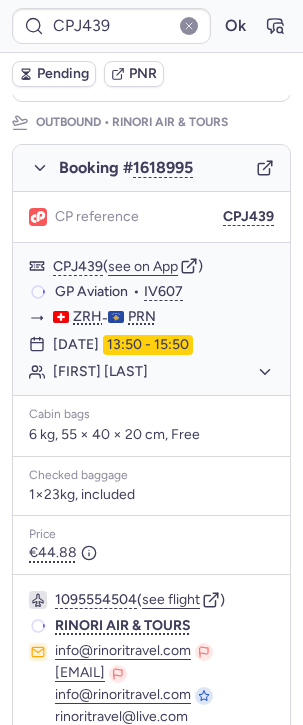 type on "CPSVUY" 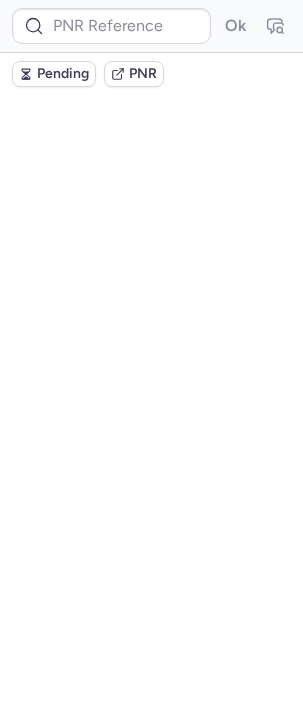 scroll, scrollTop: 0, scrollLeft: 0, axis: both 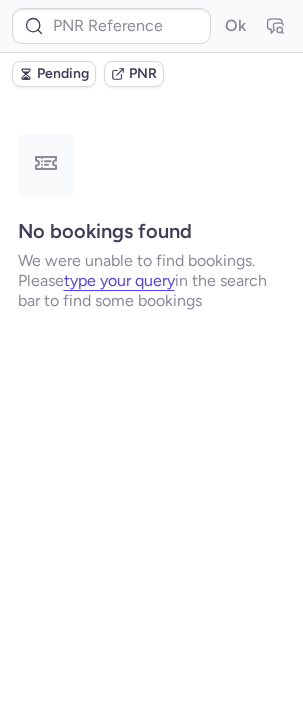 type on "CP585S" 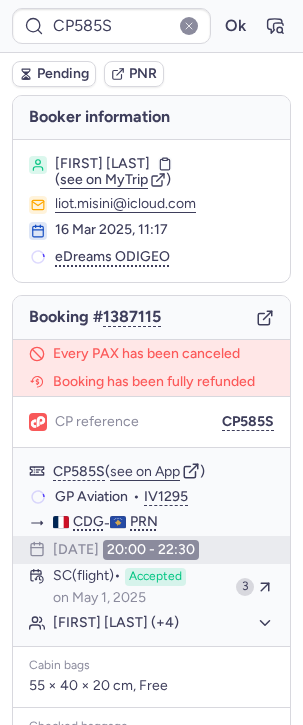 type 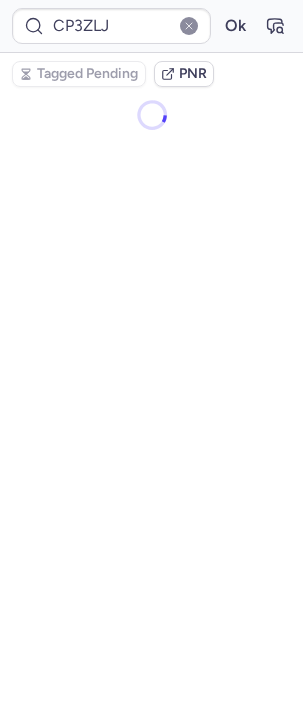 scroll, scrollTop: 0, scrollLeft: 0, axis: both 